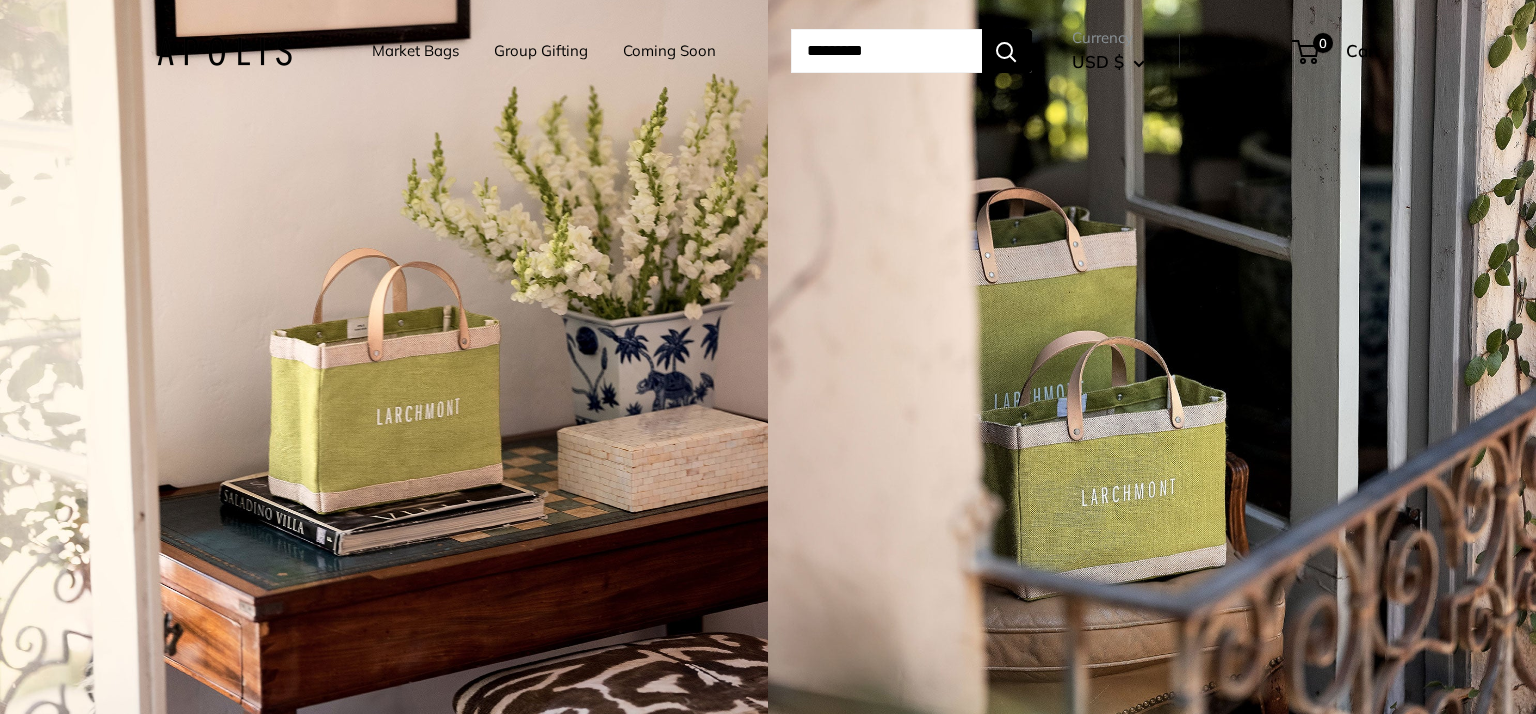scroll, scrollTop: 0, scrollLeft: 0, axis: both 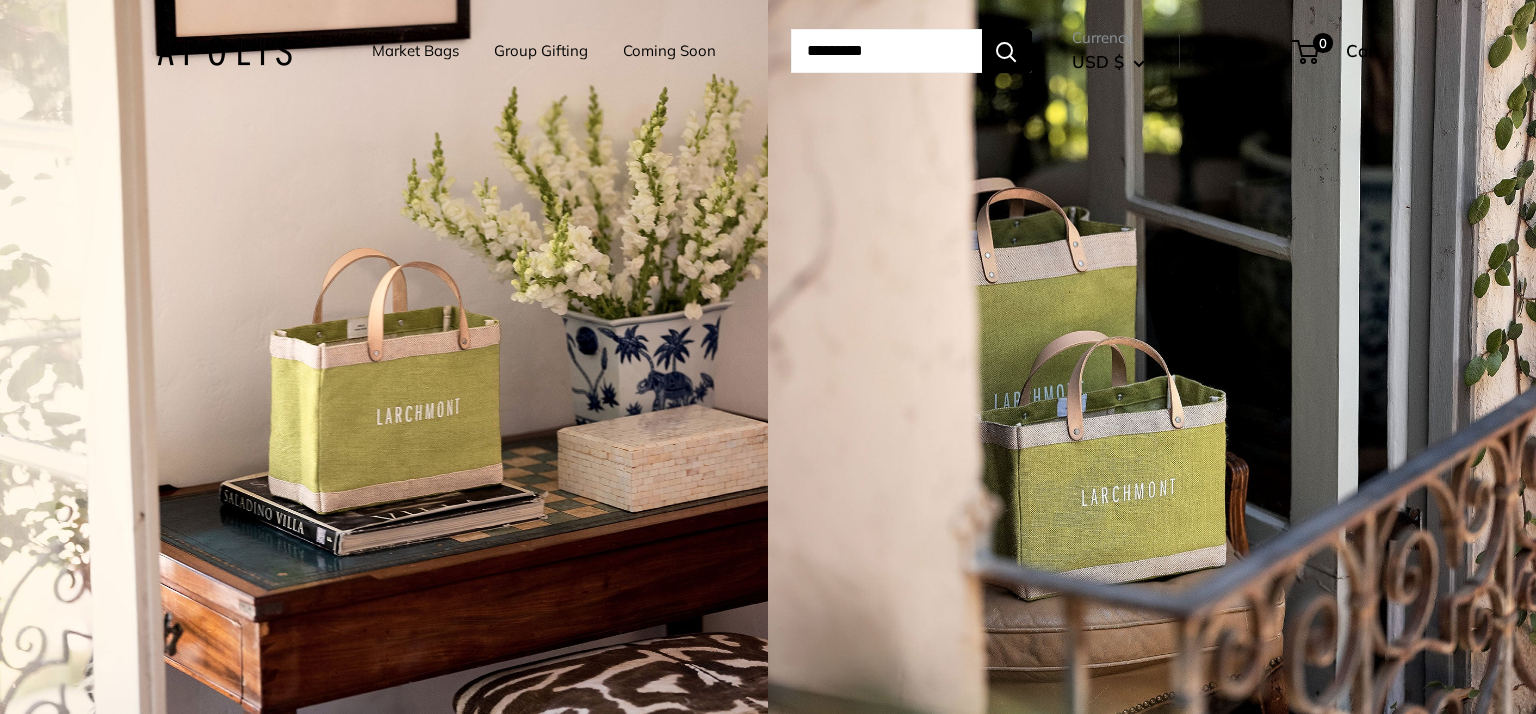 click on "Market Bags" at bounding box center [415, 51] 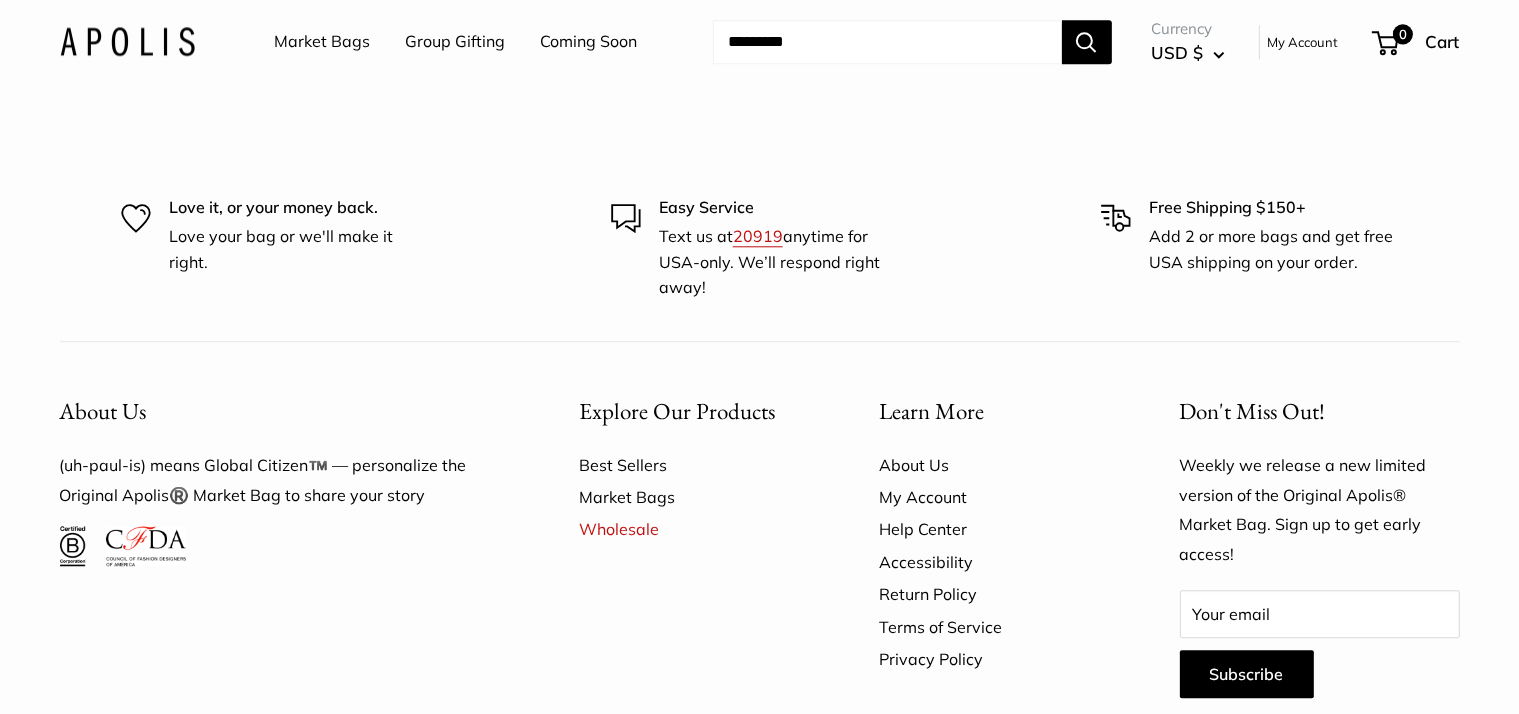 scroll, scrollTop: 5135, scrollLeft: 0, axis: vertical 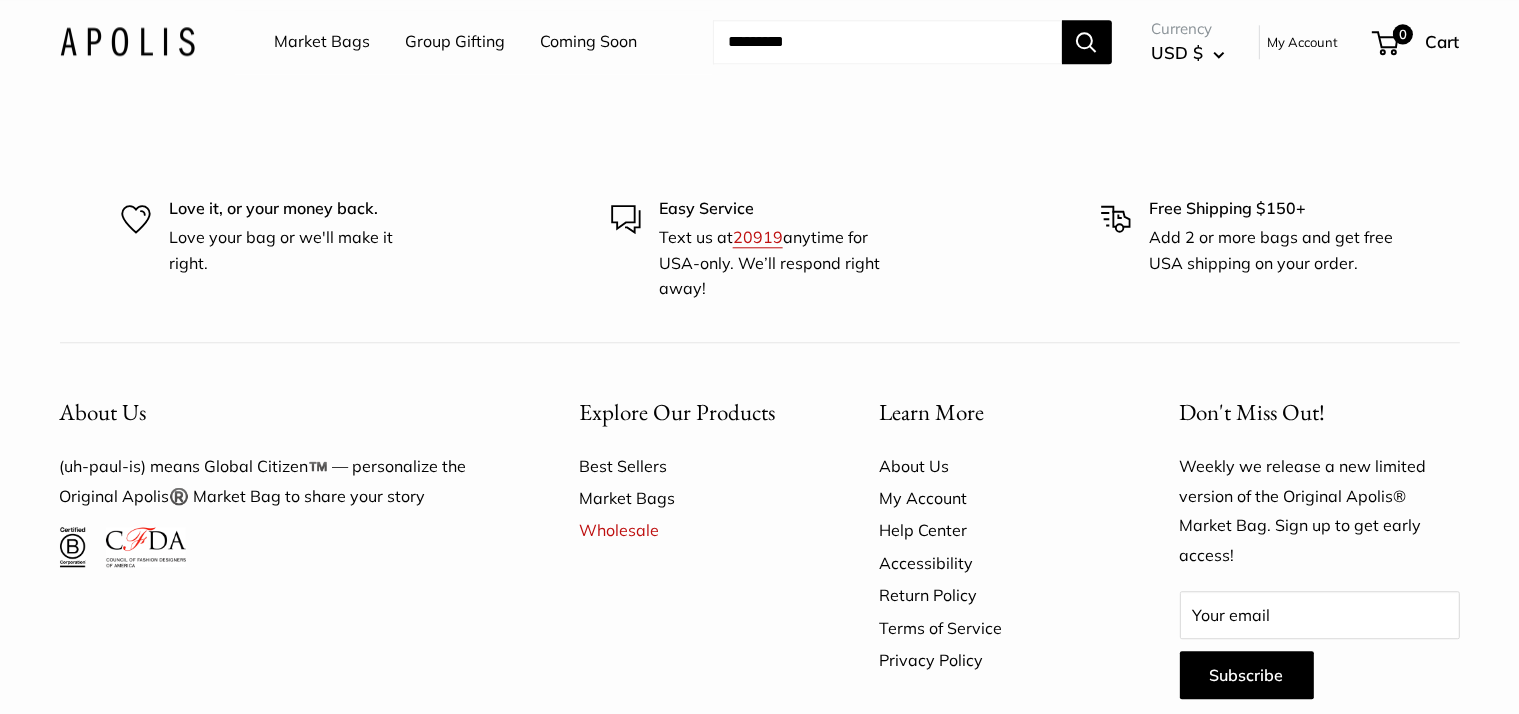 click on "Market Bags" at bounding box center [323, 42] 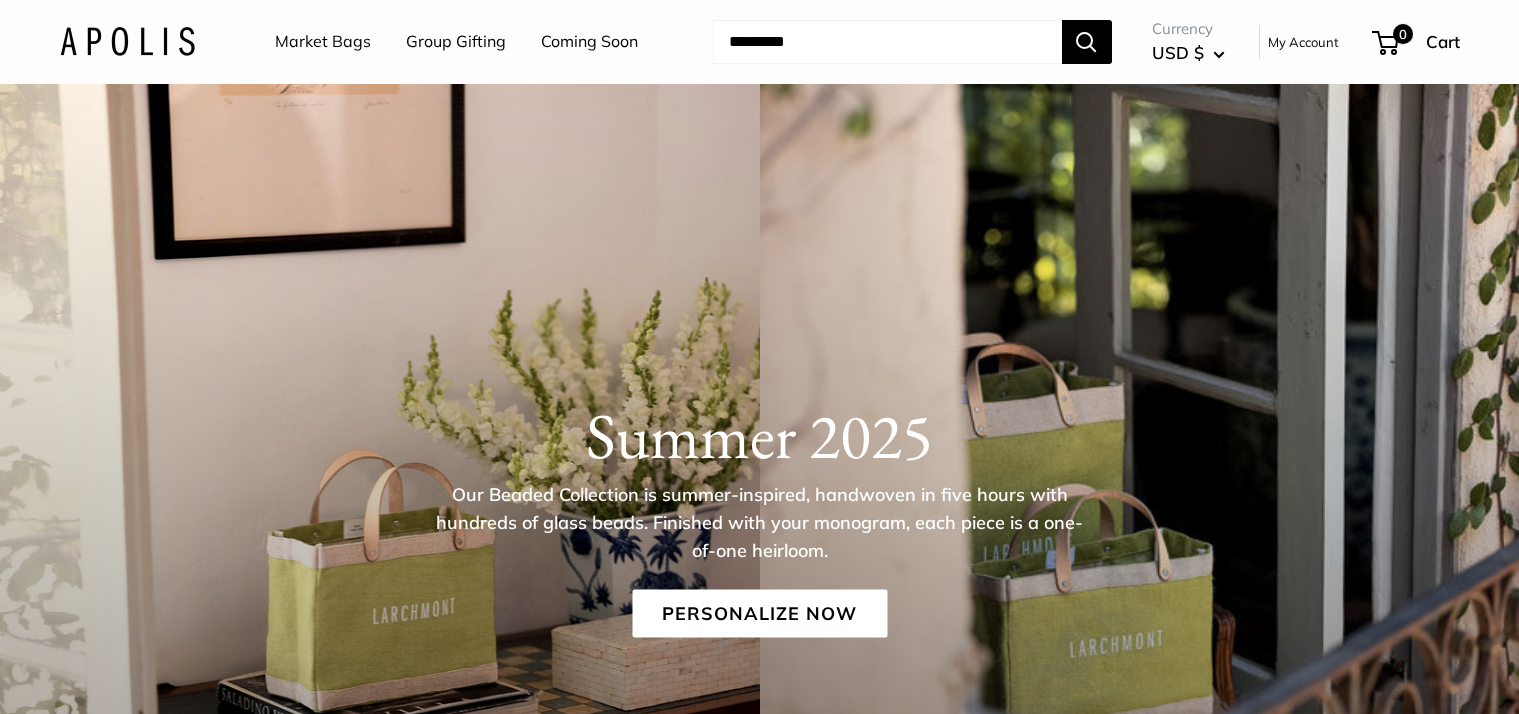 scroll, scrollTop: 0, scrollLeft: 0, axis: both 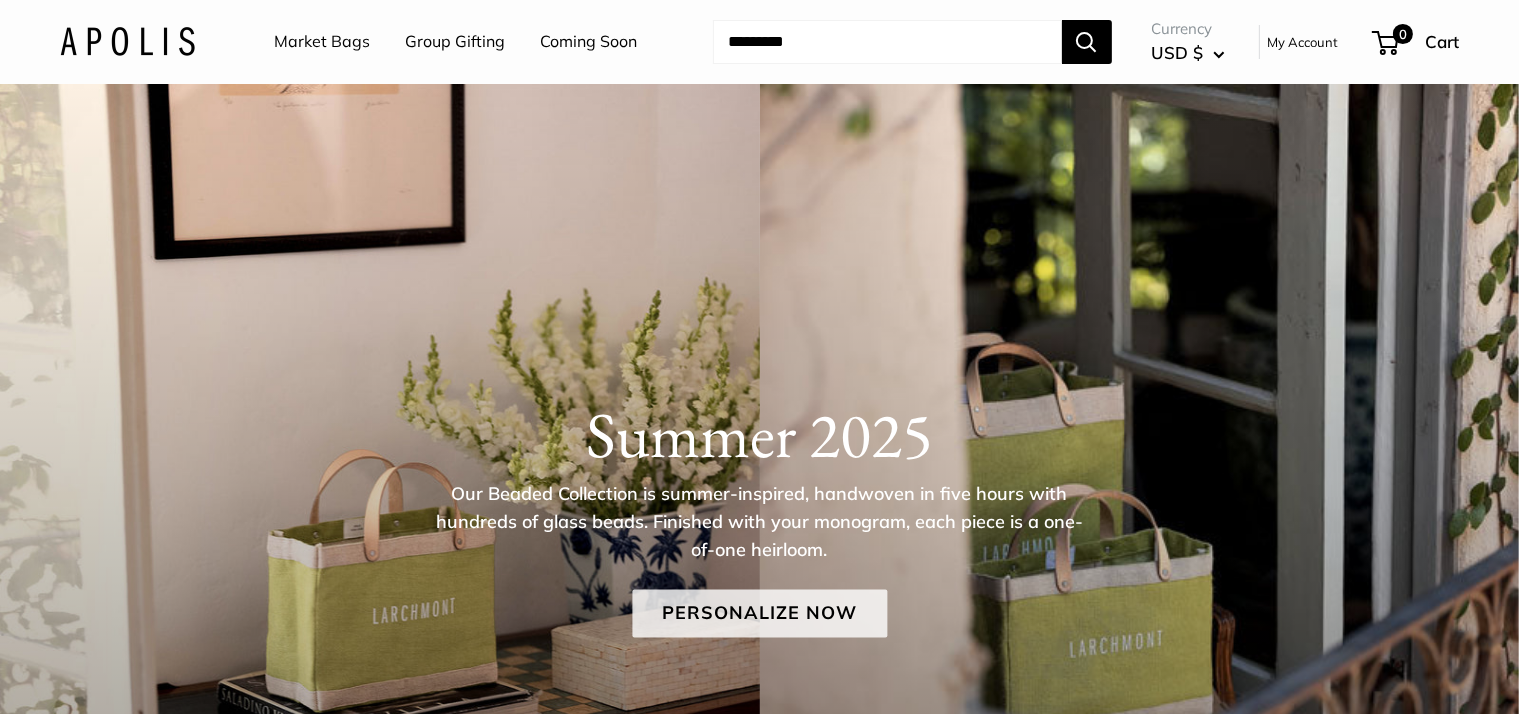 click on "Personalize Now" at bounding box center [759, 613] 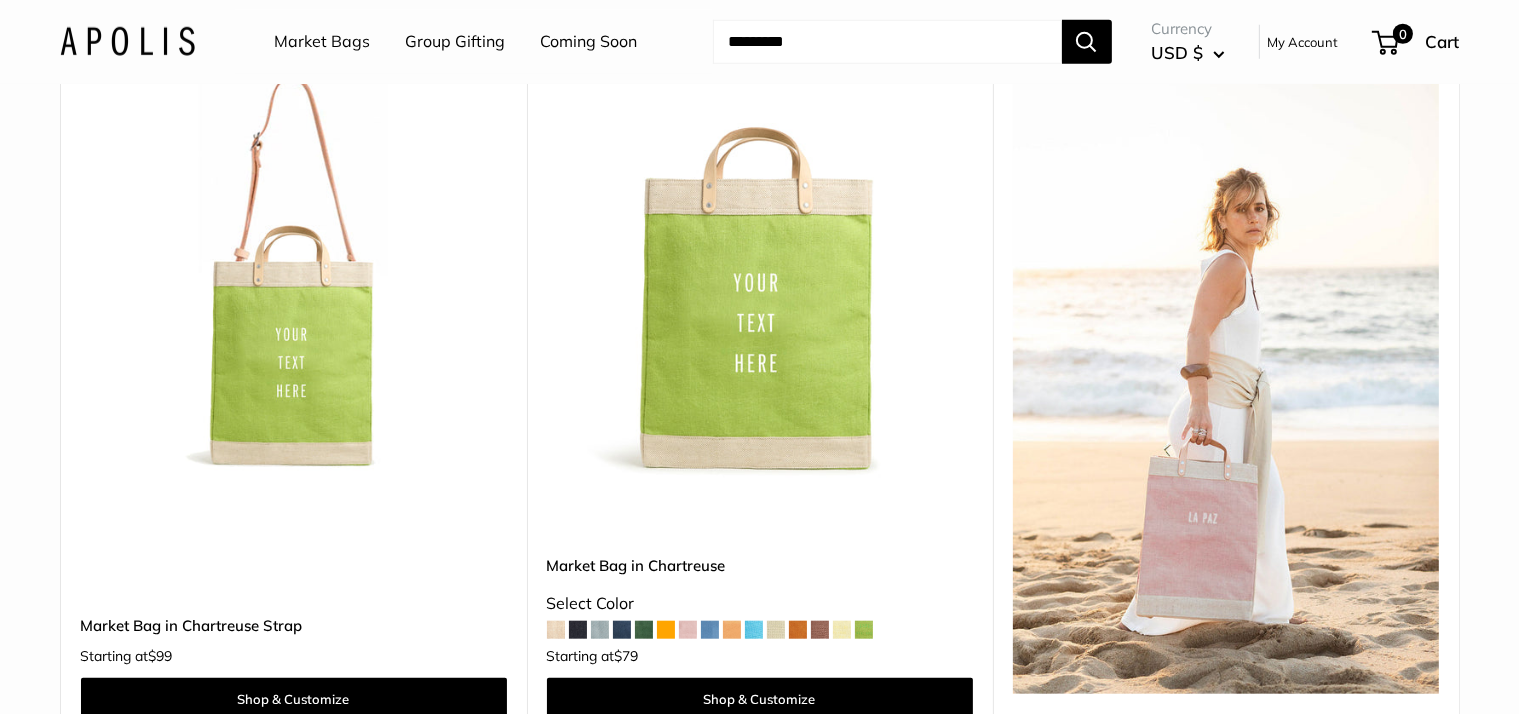 scroll, scrollTop: 1772, scrollLeft: 0, axis: vertical 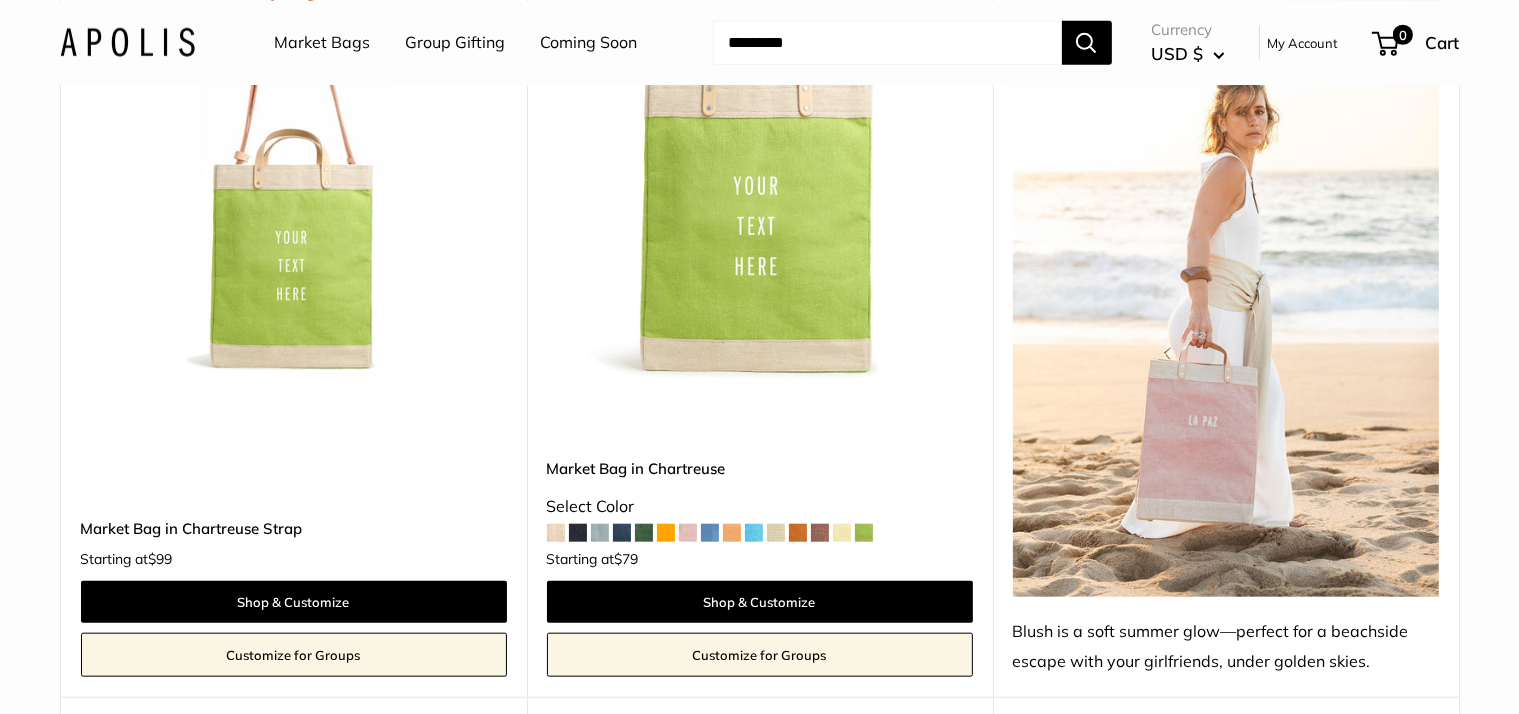 click at bounding box center (666, 532) 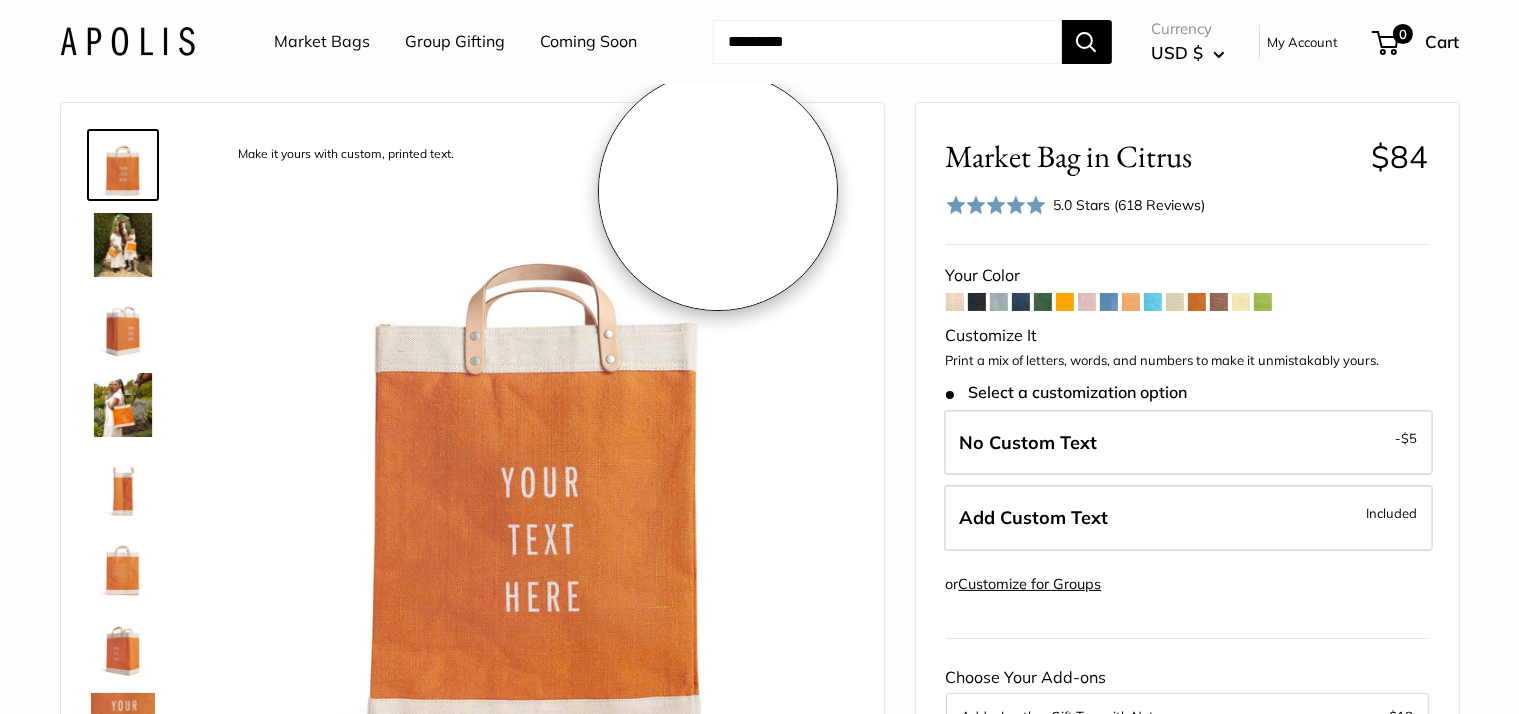 scroll, scrollTop: 0, scrollLeft: 0, axis: both 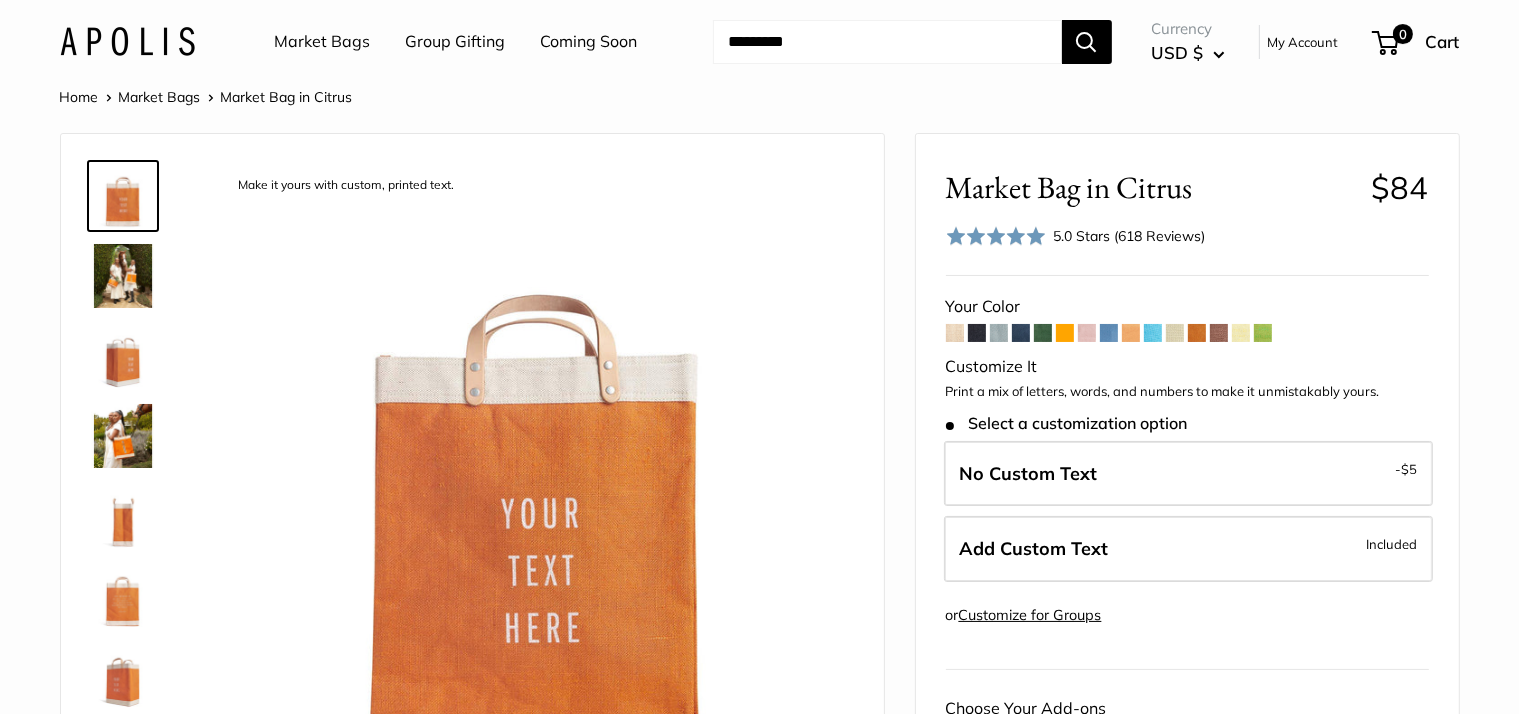 click at bounding box center [977, 333] 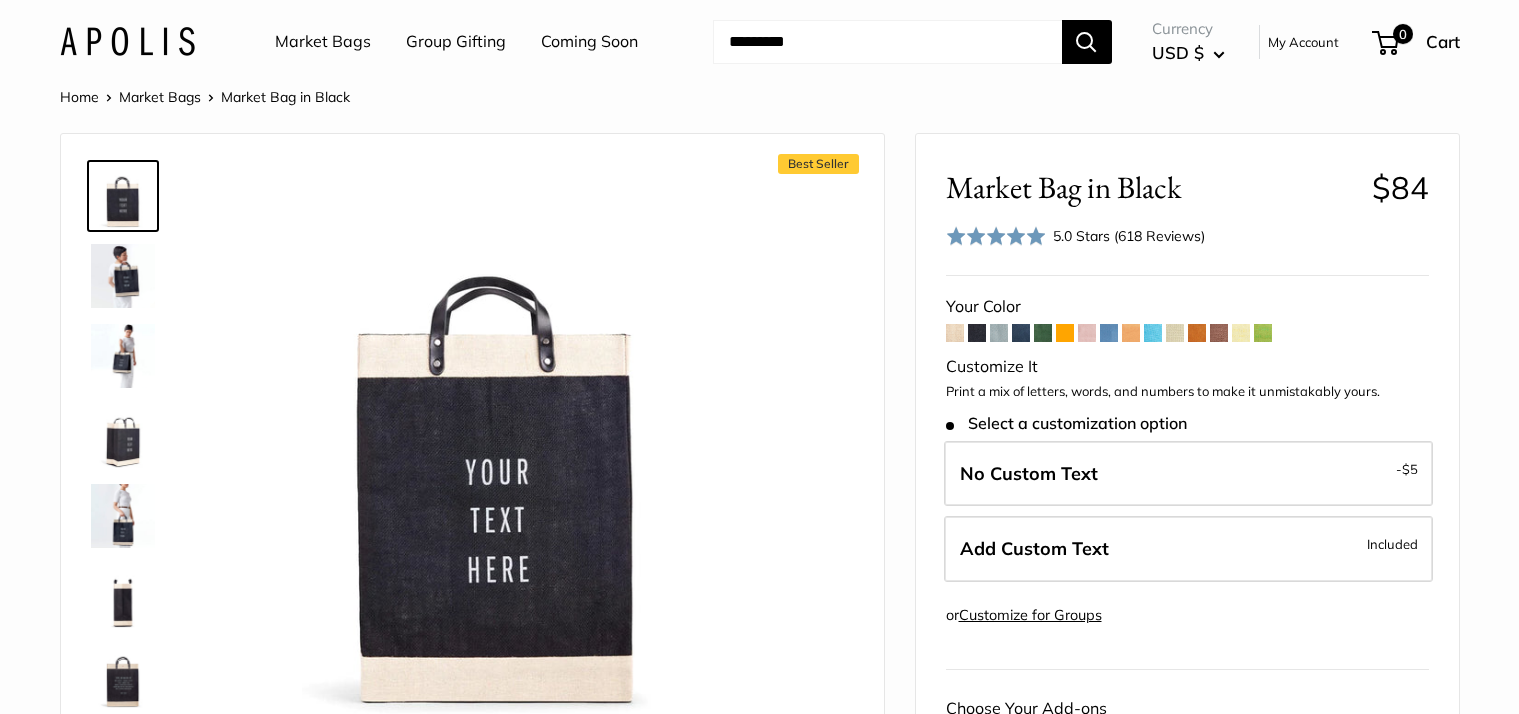 scroll, scrollTop: 0, scrollLeft: 0, axis: both 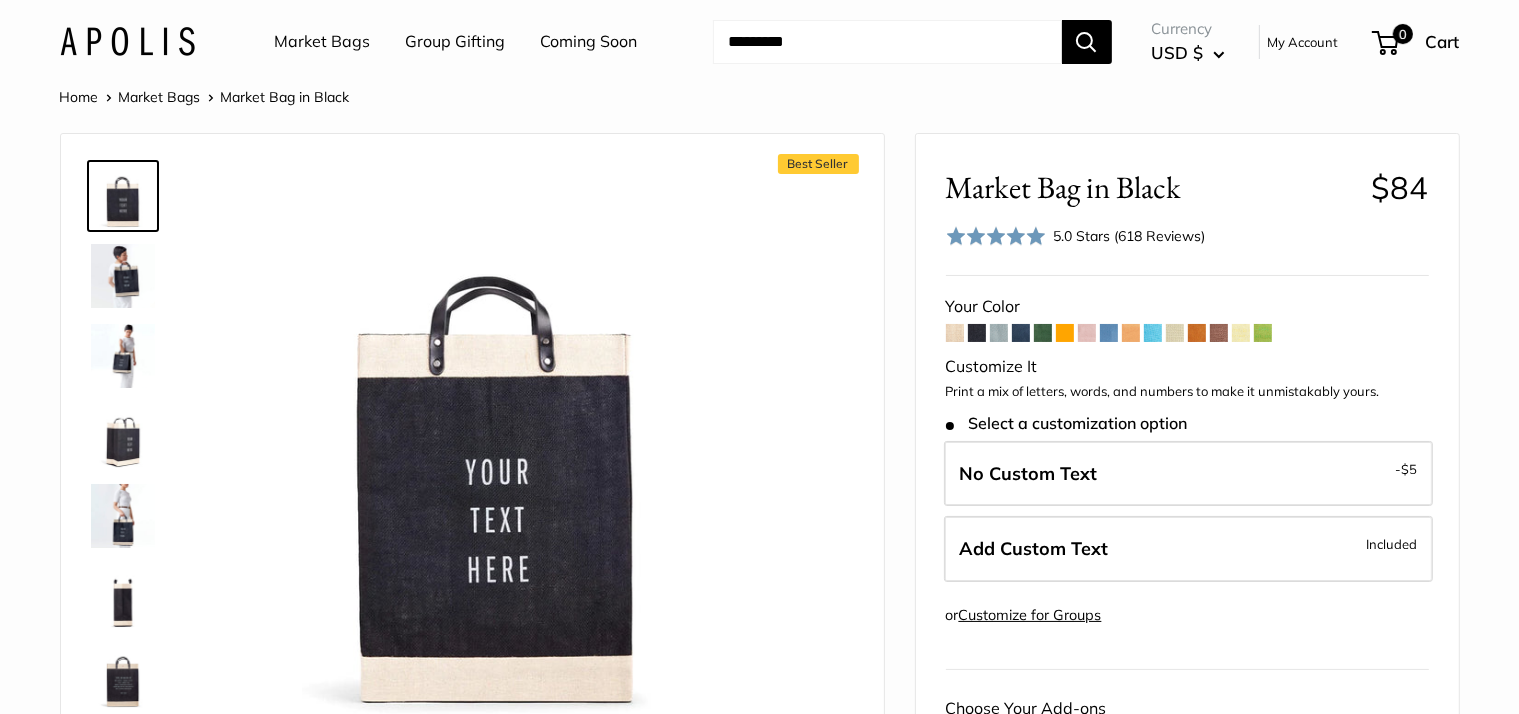 click at bounding box center (1043, 333) 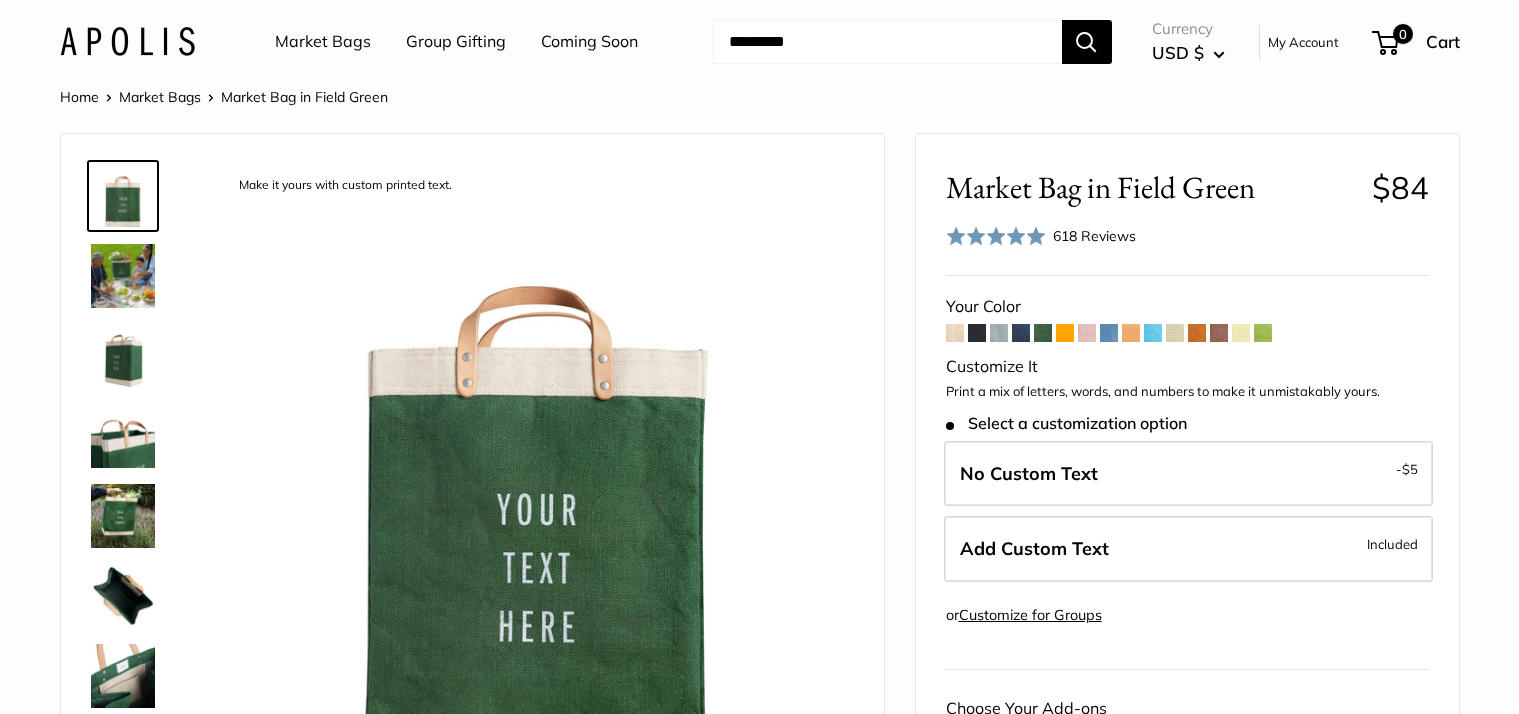 scroll, scrollTop: 0, scrollLeft: 0, axis: both 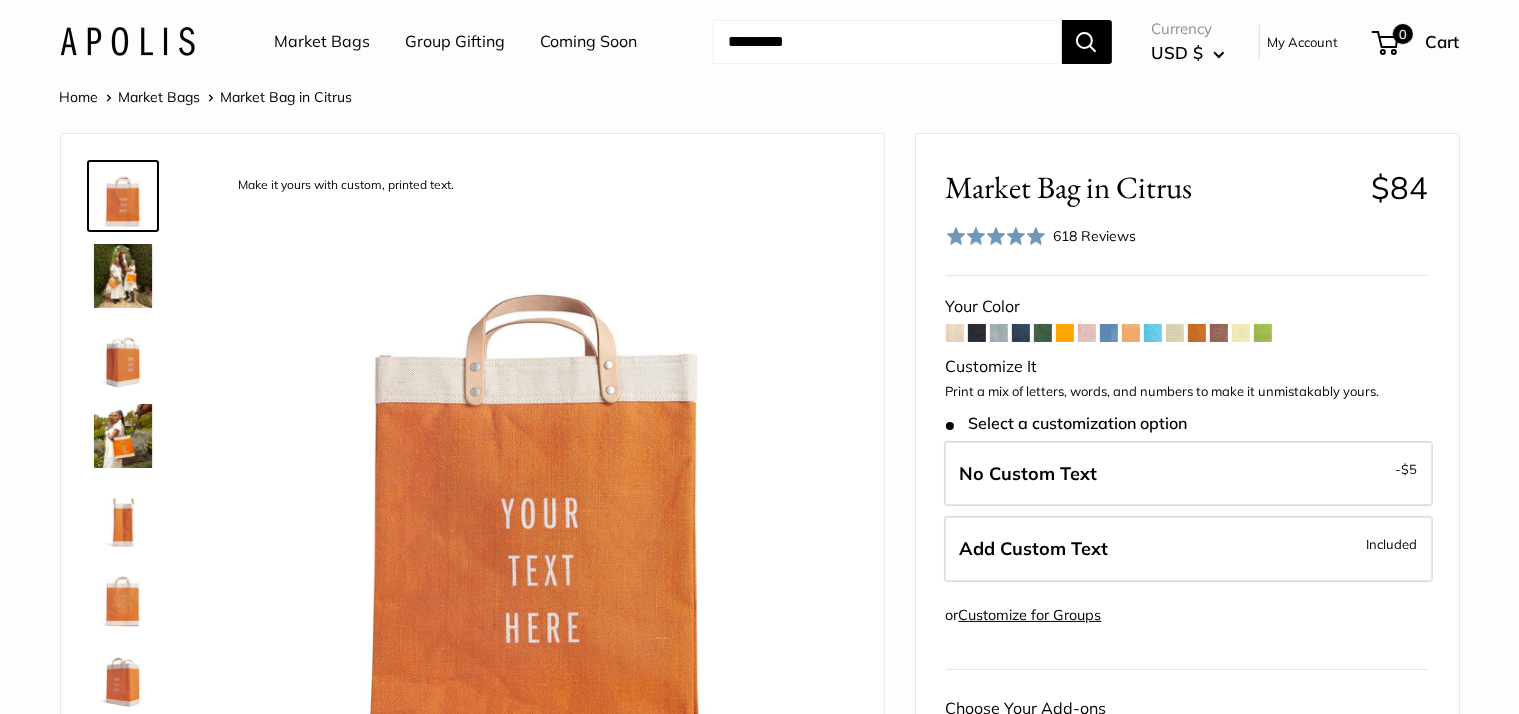click at bounding box center [1087, 333] 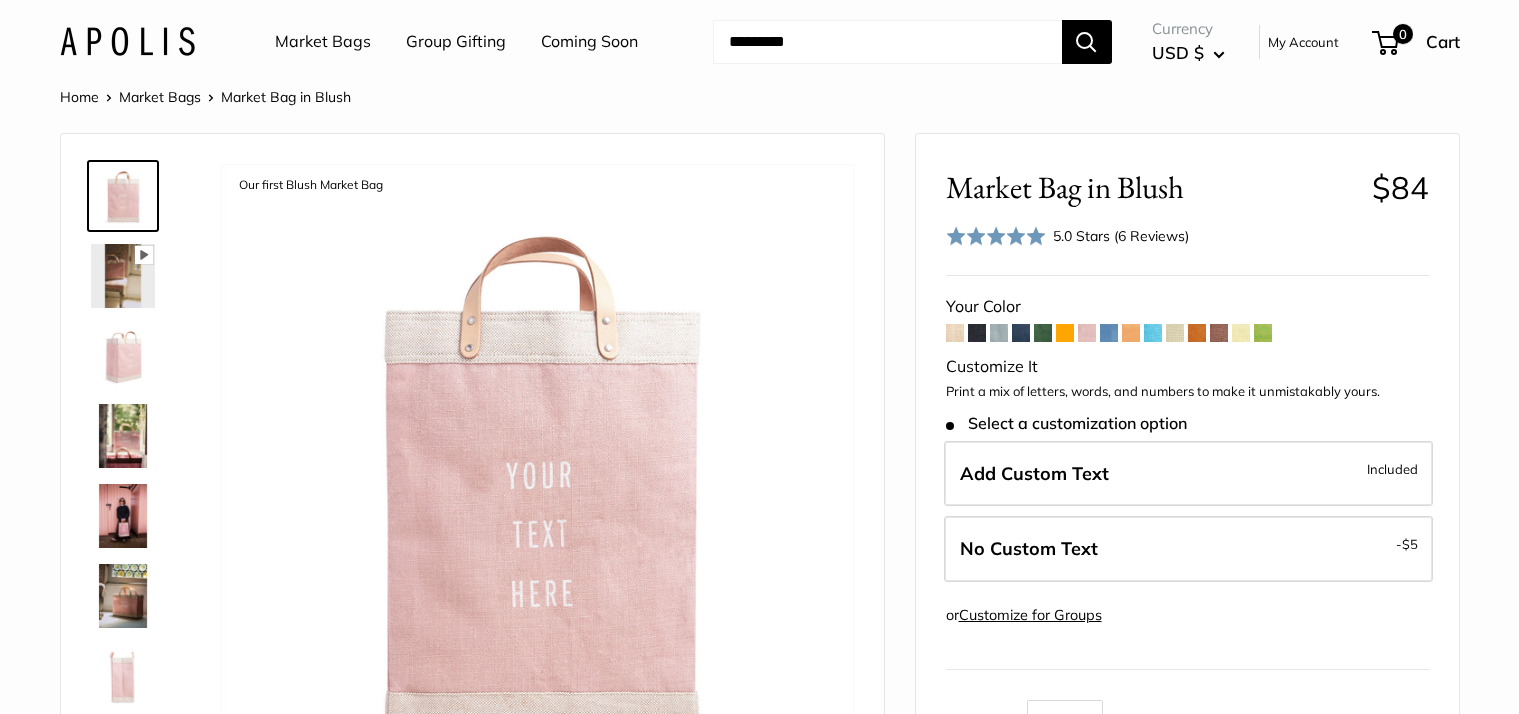 click at bounding box center [1109, 333] 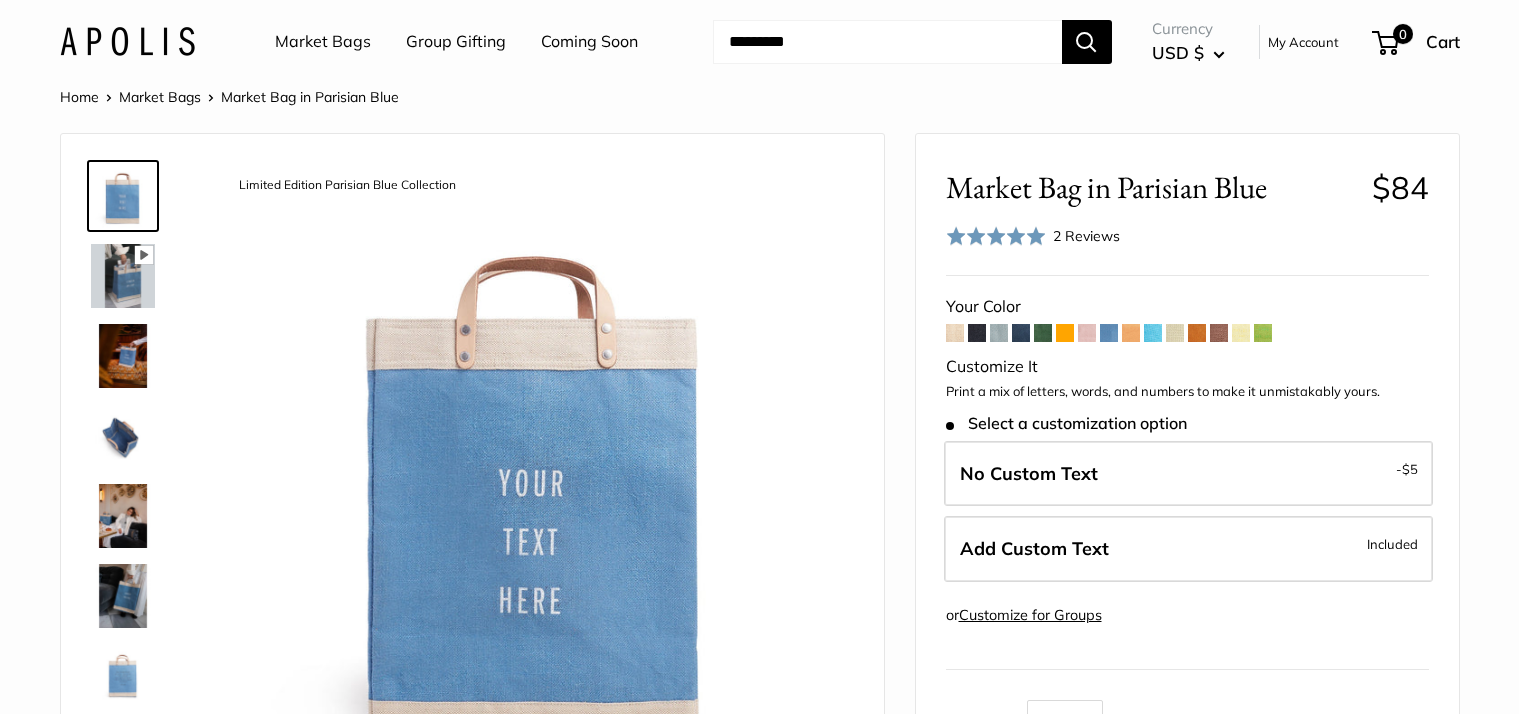 scroll, scrollTop: 0, scrollLeft: 0, axis: both 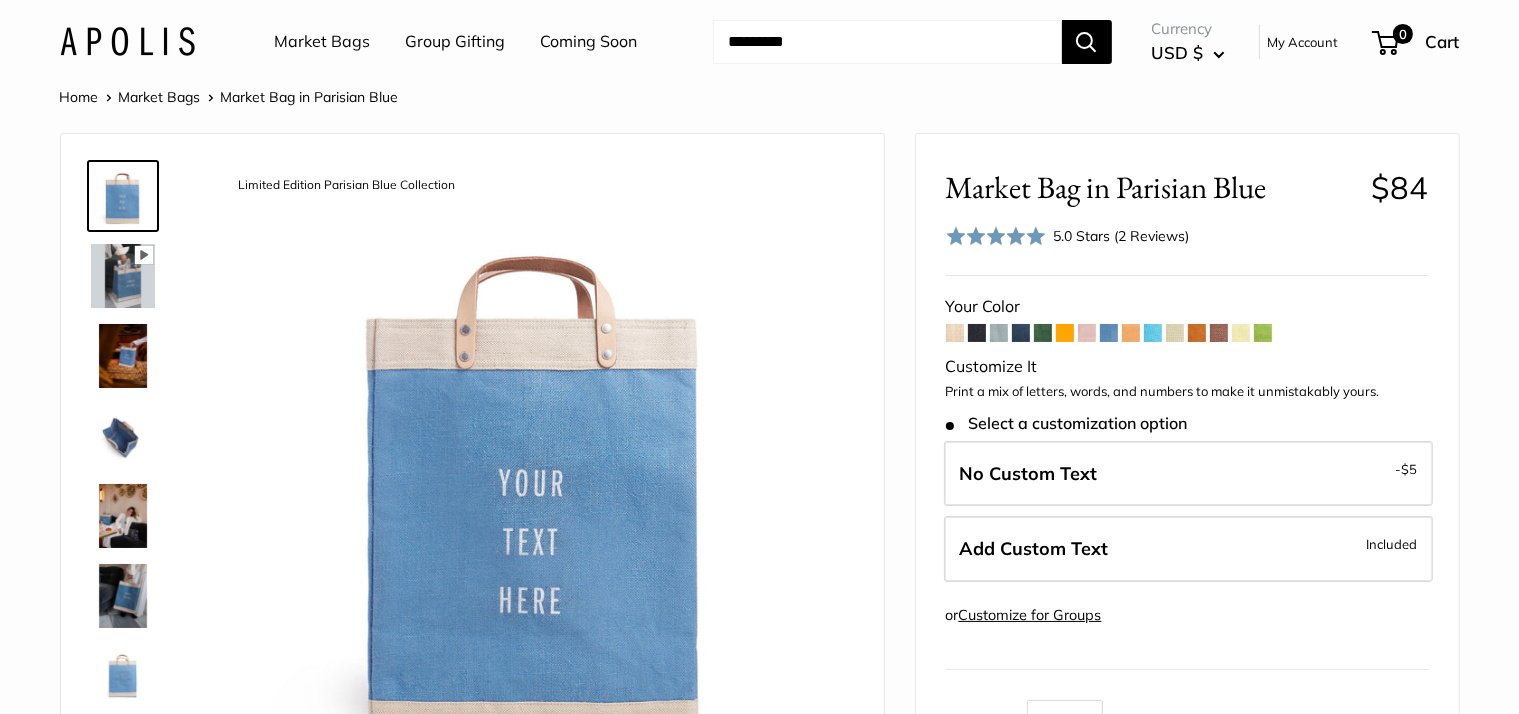 click at bounding box center (1197, 333) 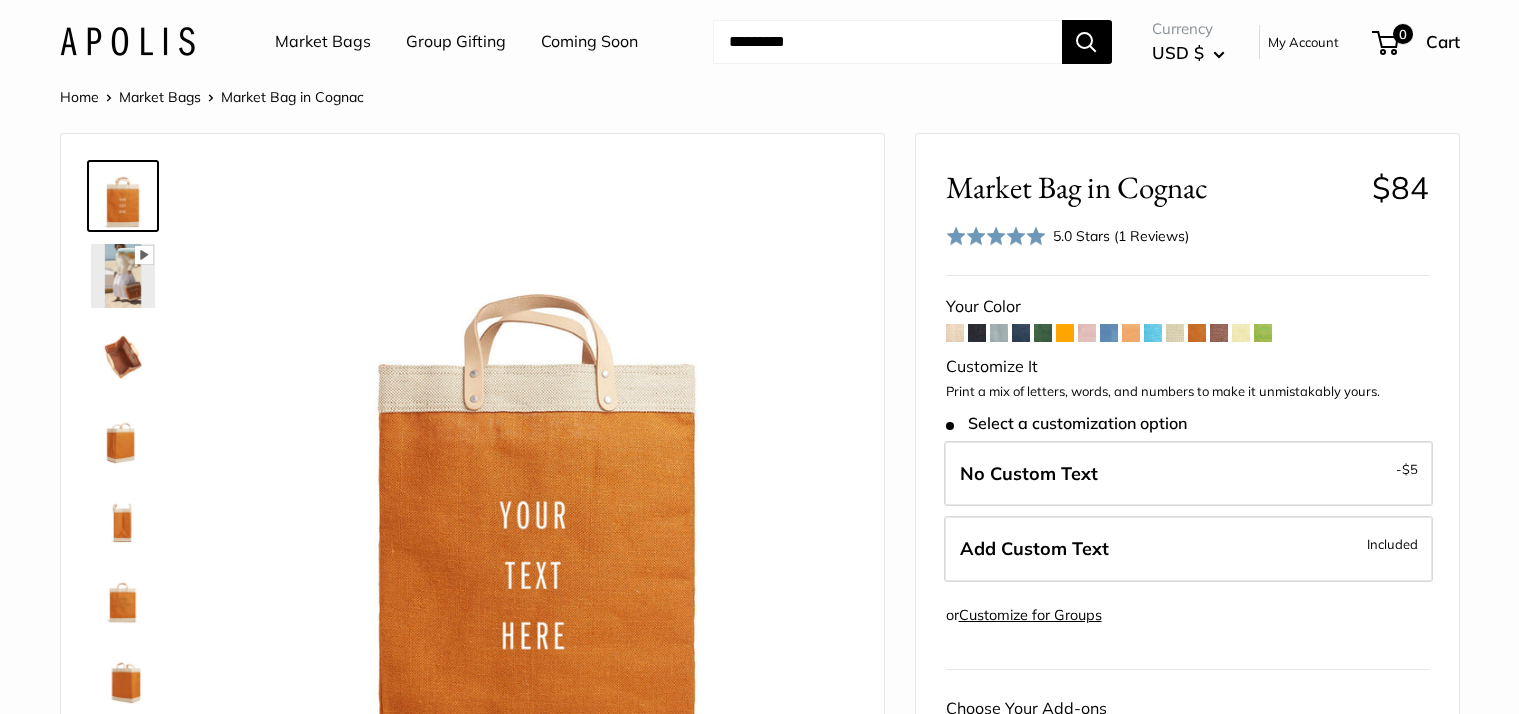 scroll, scrollTop: 0, scrollLeft: 0, axis: both 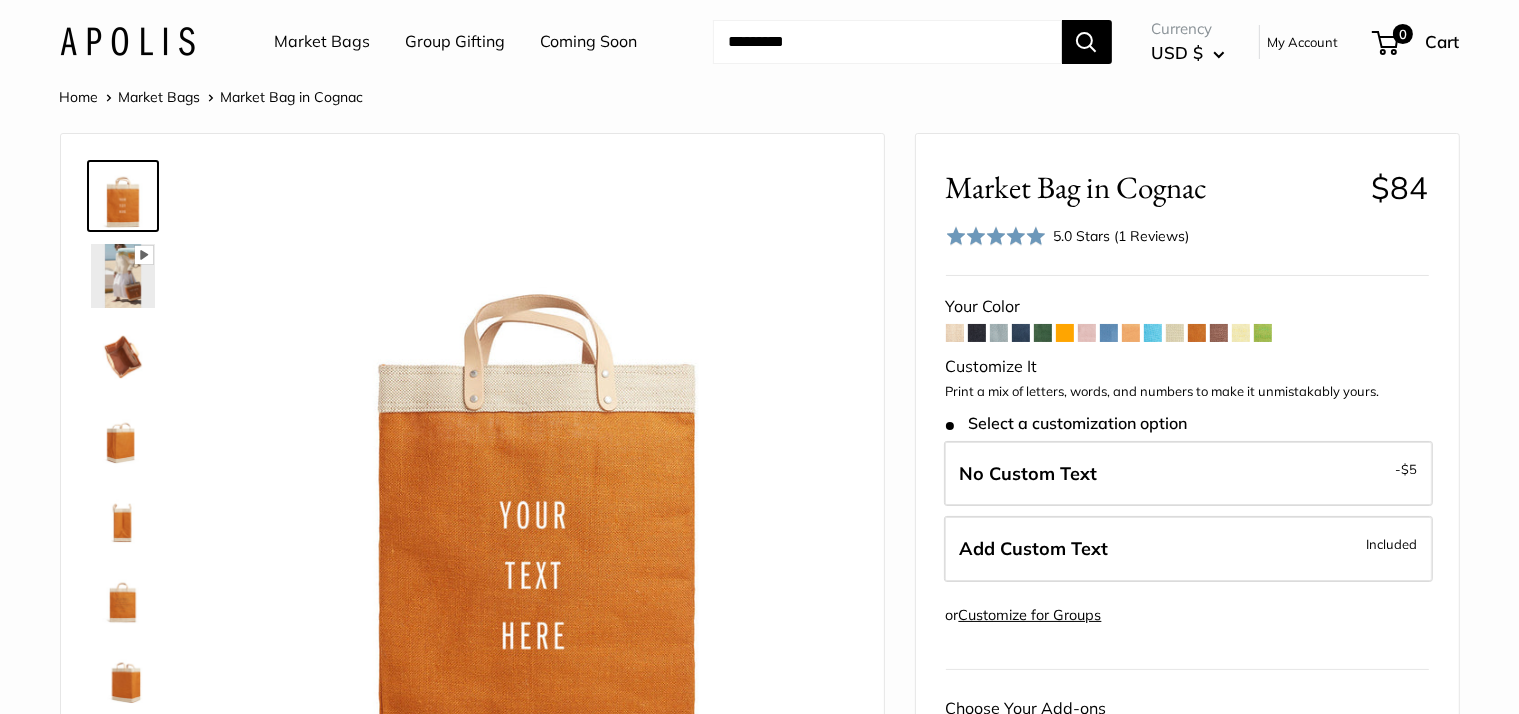 click at bounding box center (1219, 333) 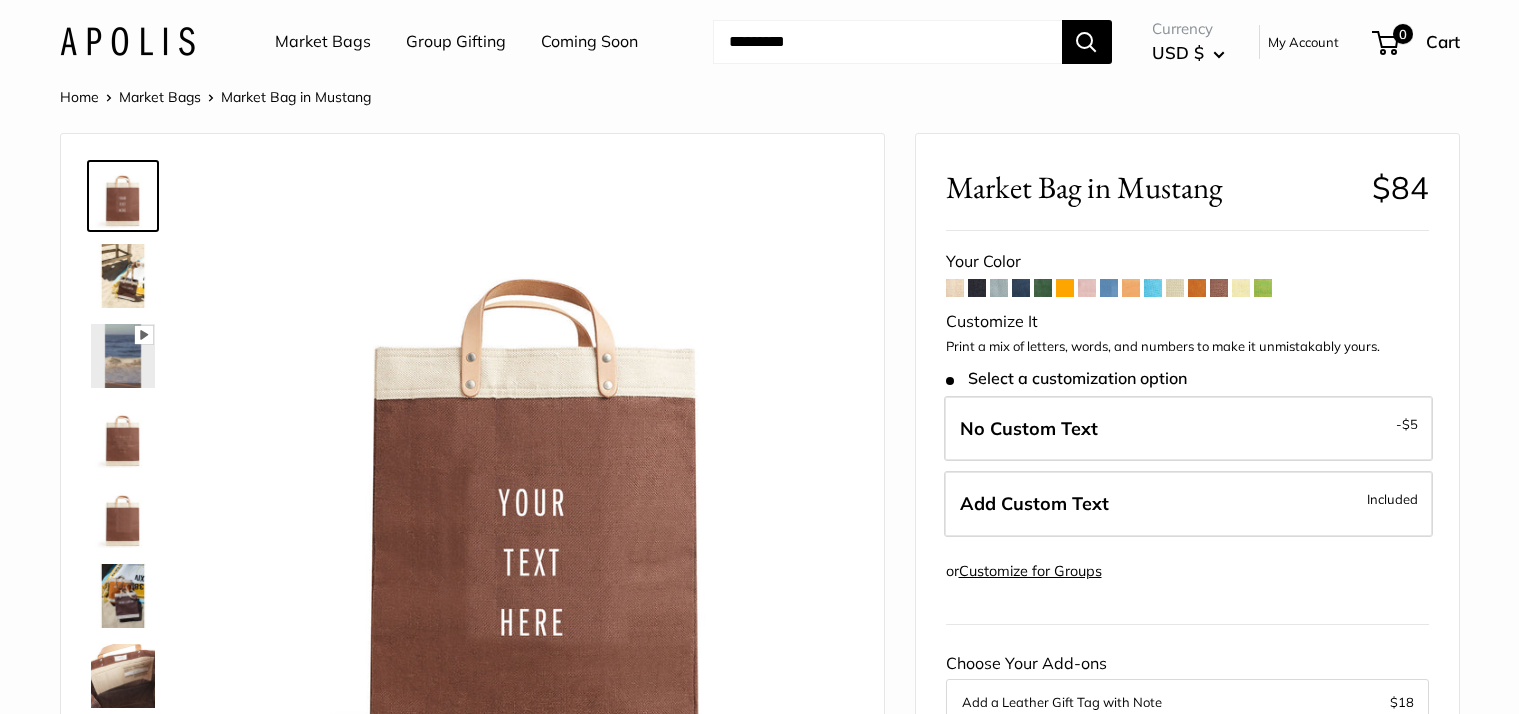 scroll, scrollTop: 0, scrollLeft: 0, axis: both 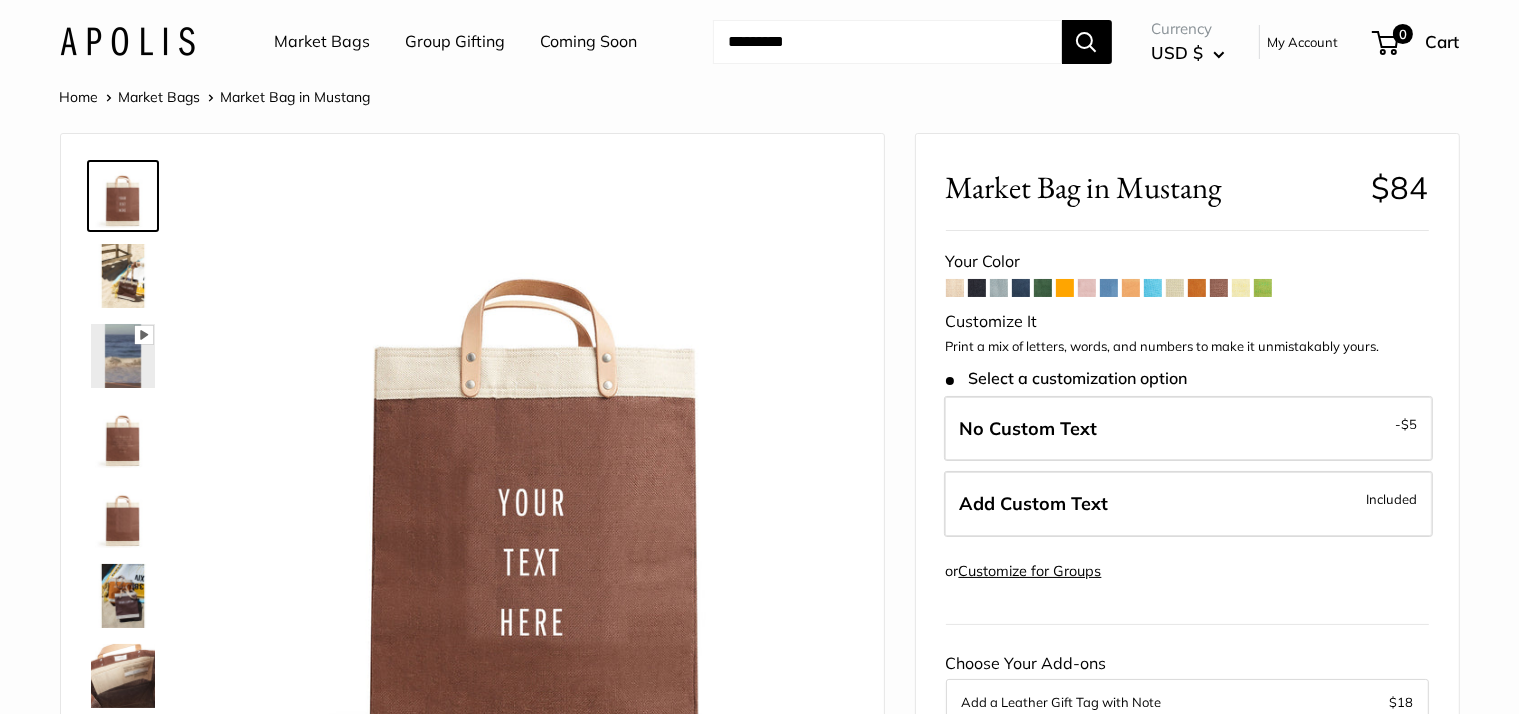 click at bounding box center [955, 288] 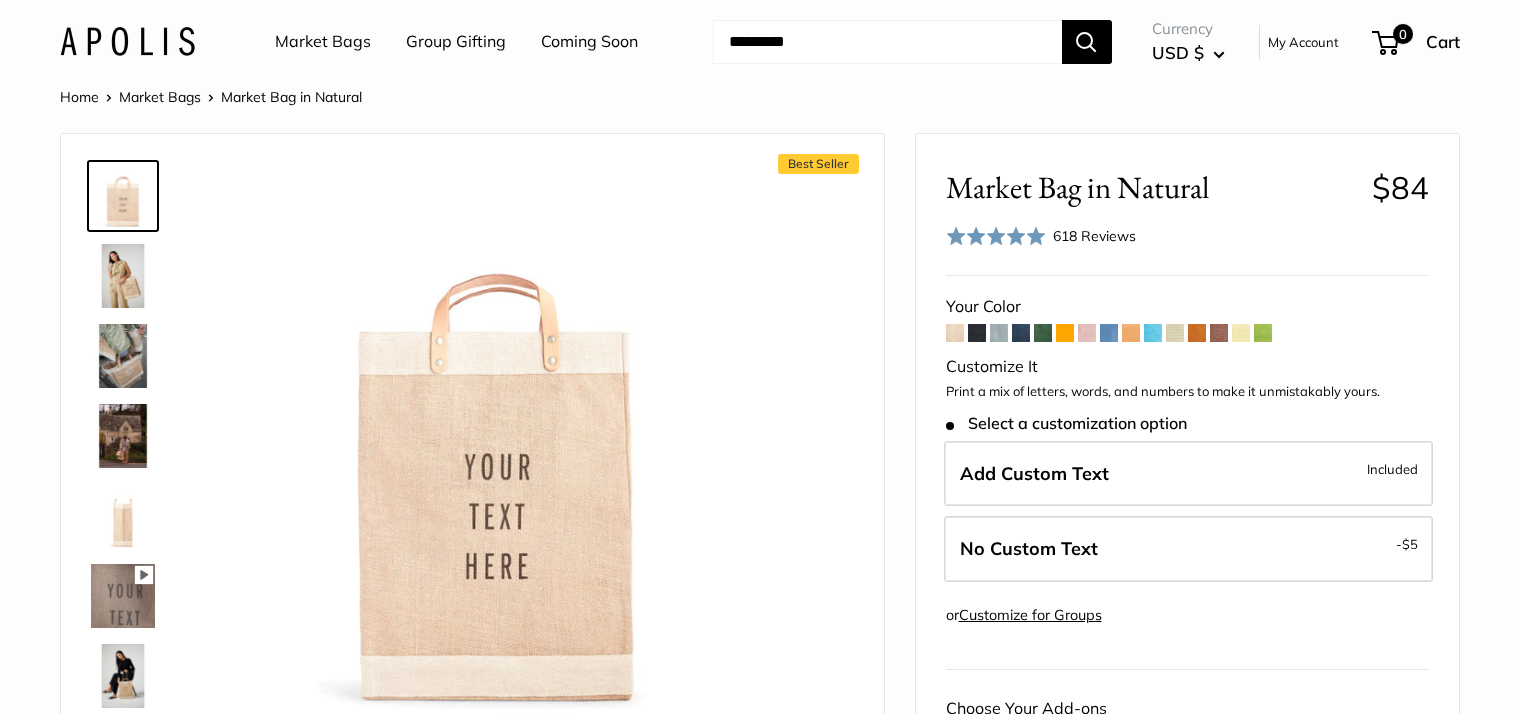 scroll, scrollTop: 0, scrollLeft: 0, axis: both 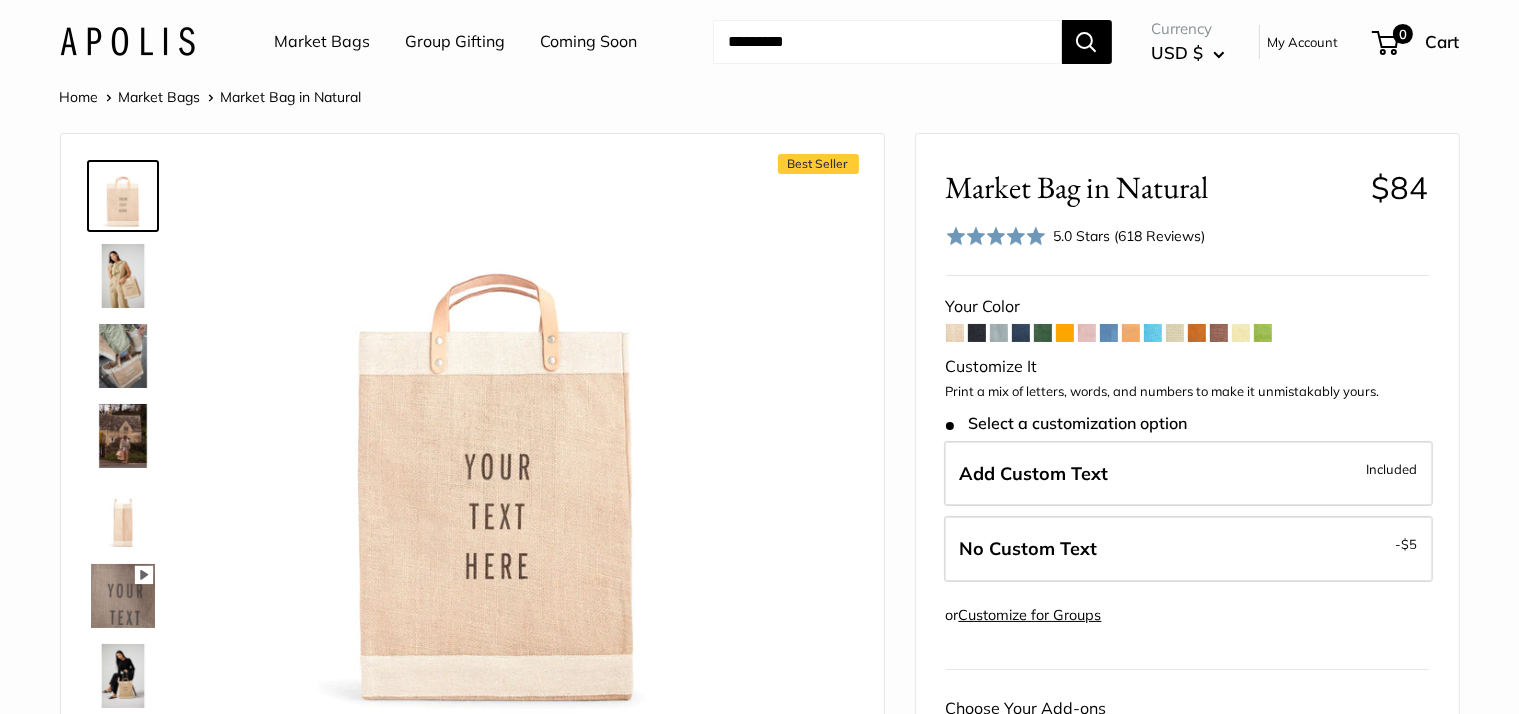click at bounding box center (977, 333) 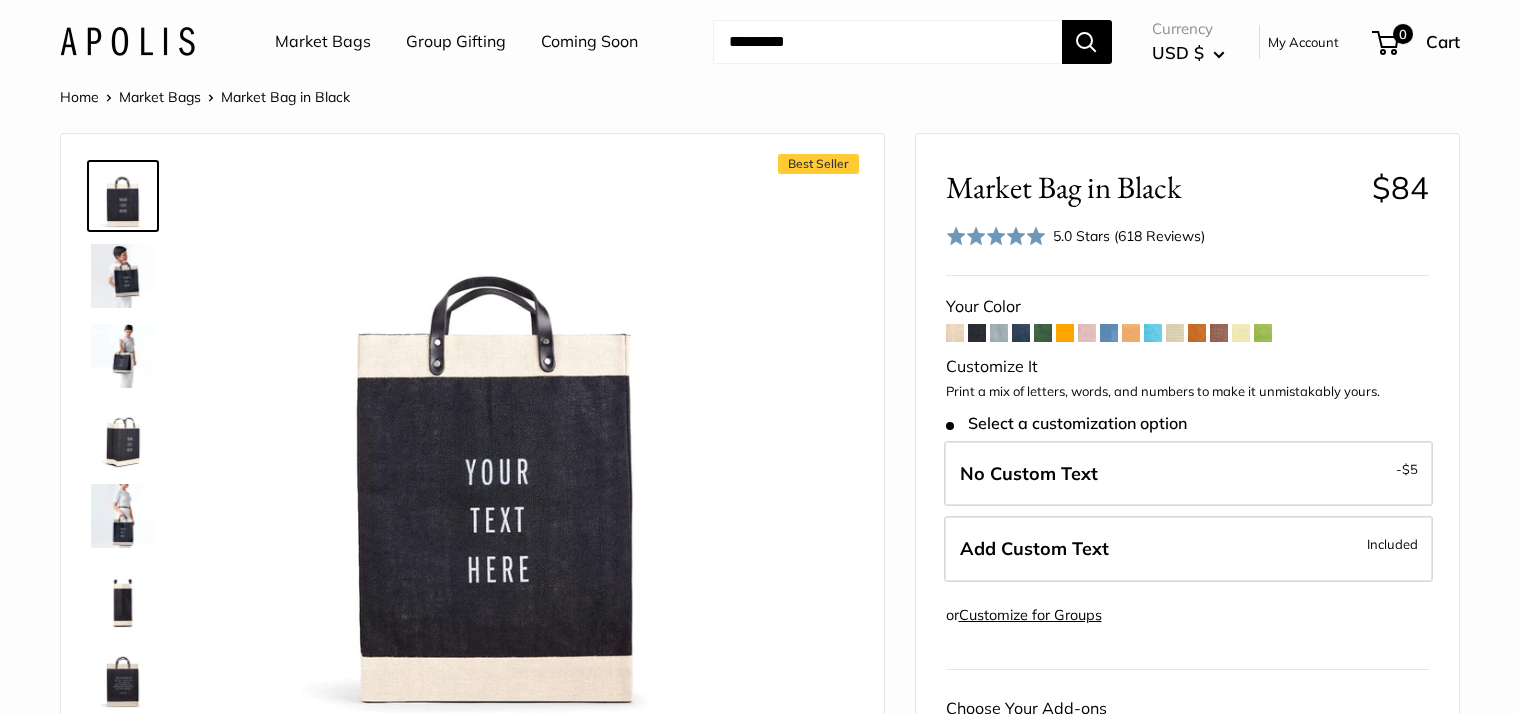scroll, scrollTop: 0, scrollLeft: 0, axis: both 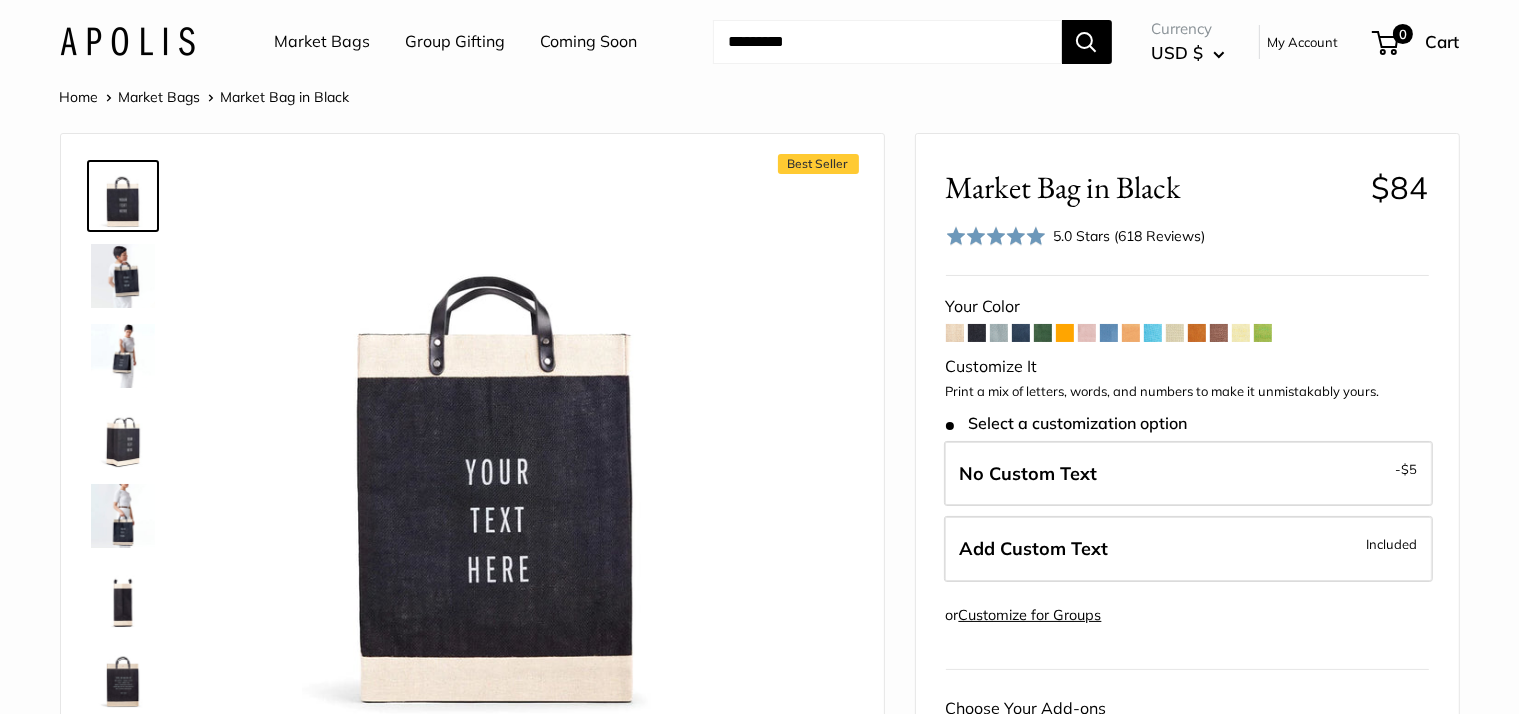 click at bounding box center (999, 333) 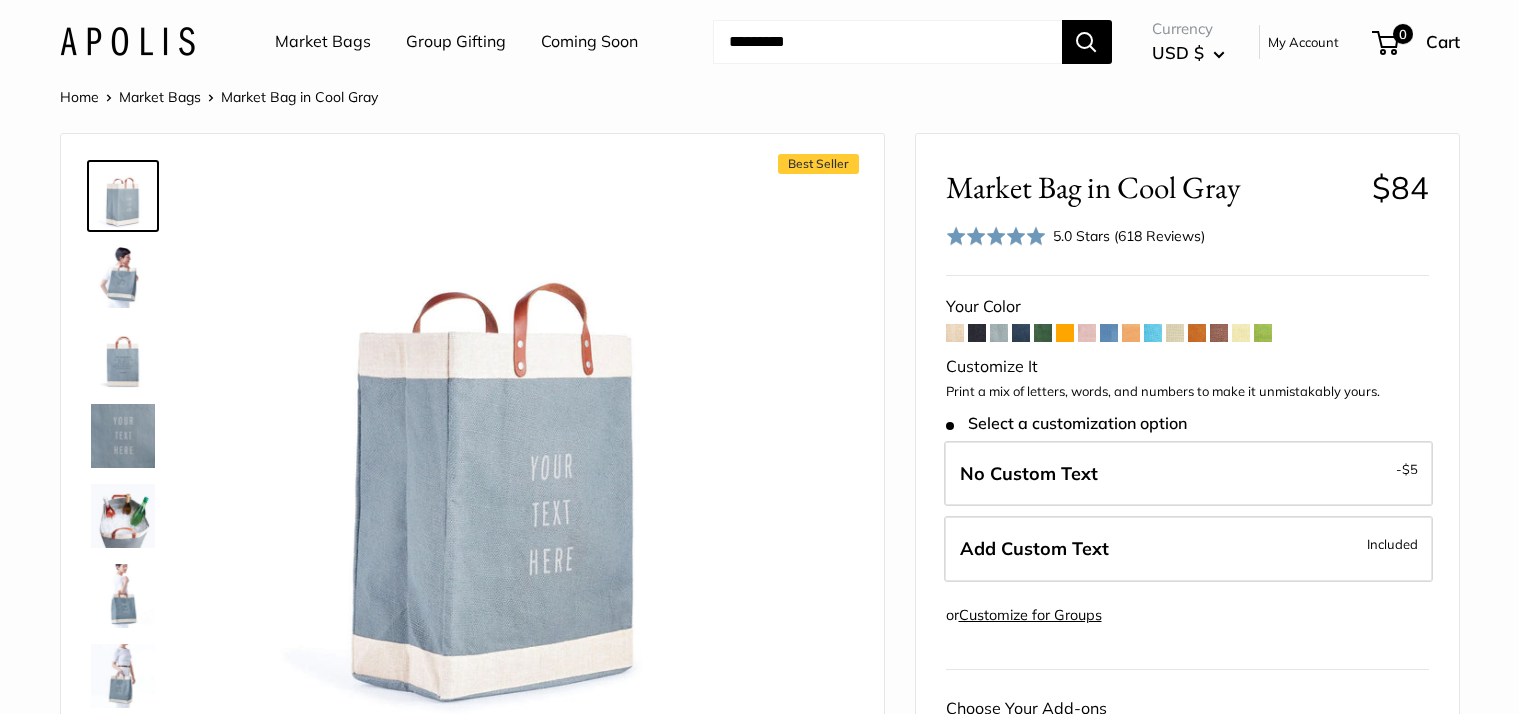 click at bounding box center [1021, 333] 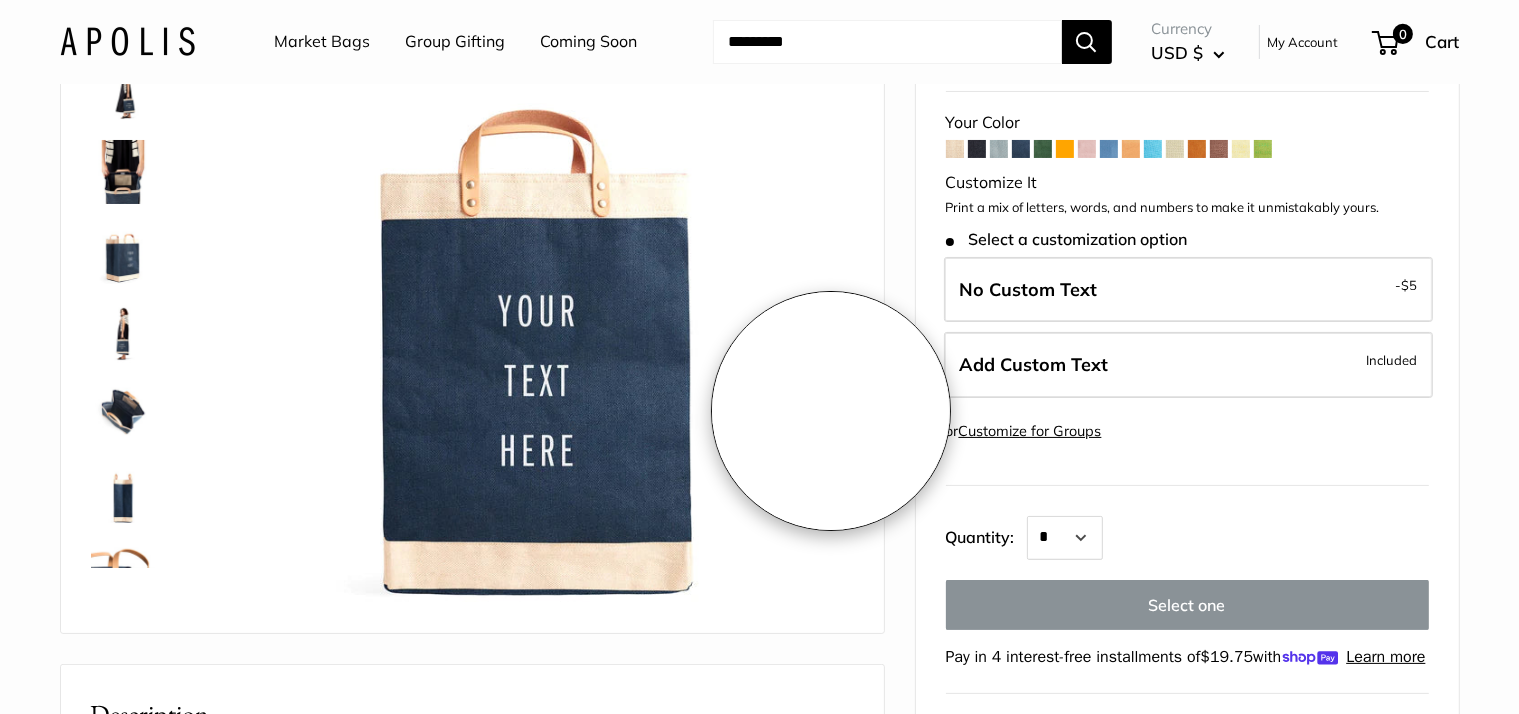 scroll, scrollTop: 188, scrollLeft: 0, axis: vertical 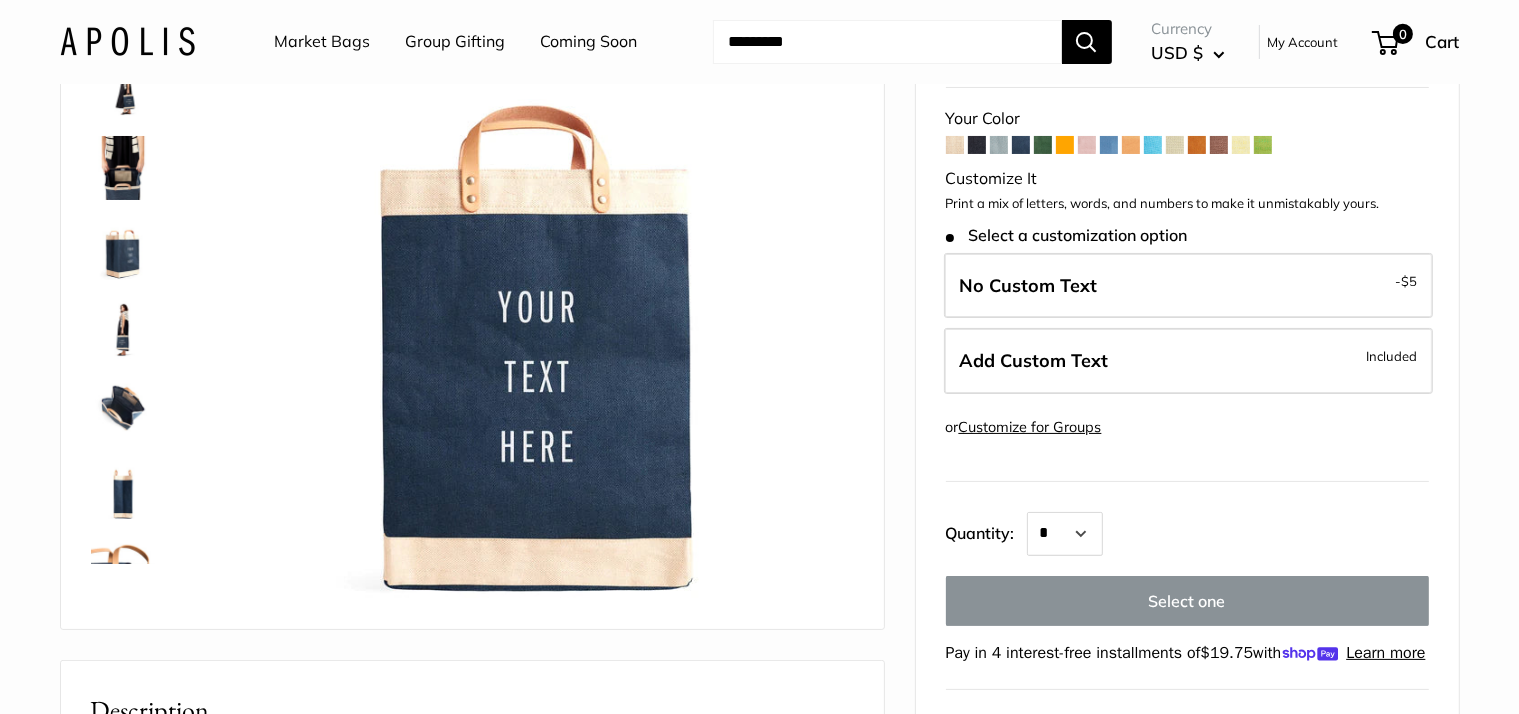 click at bounding box center (1043, 145) 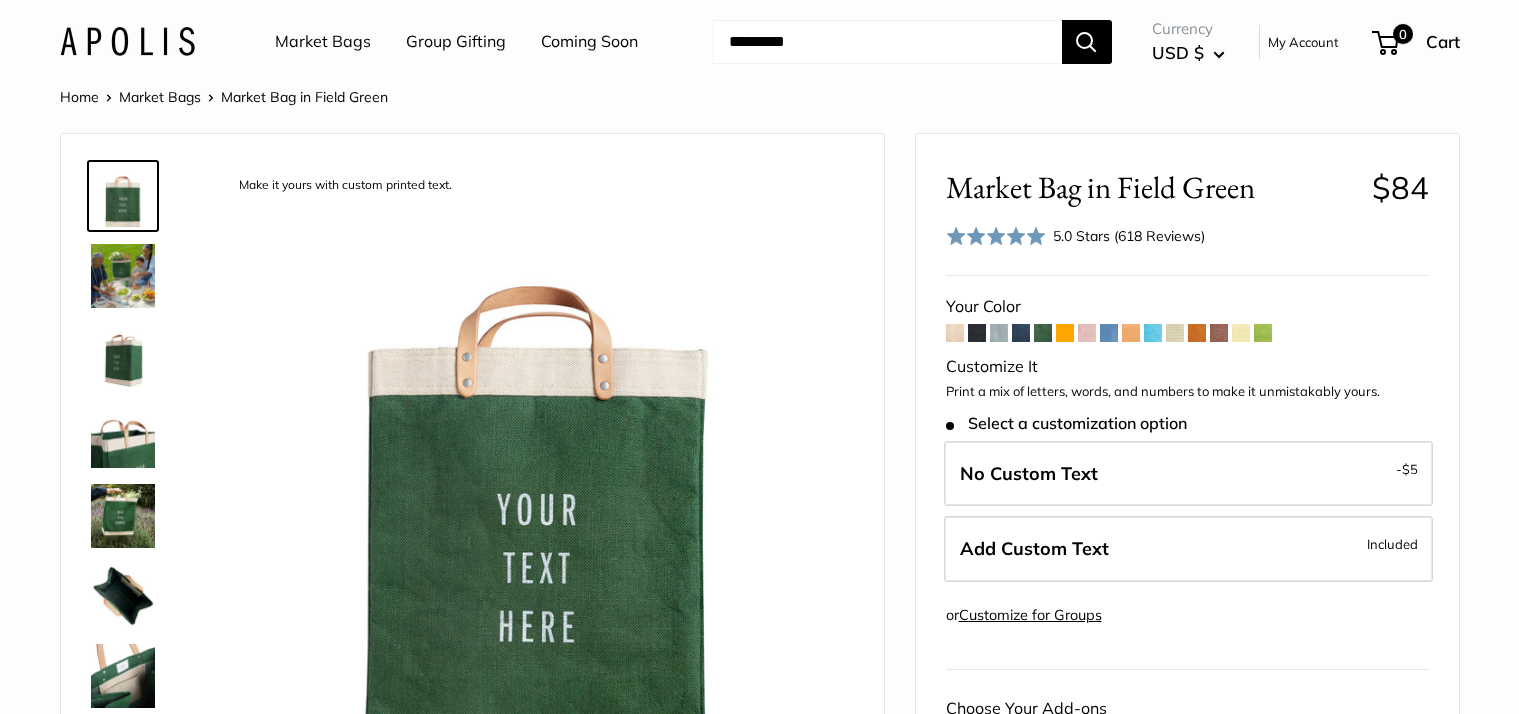 scroll, scrollTop: 0, scrollLeft: 0, axis: both 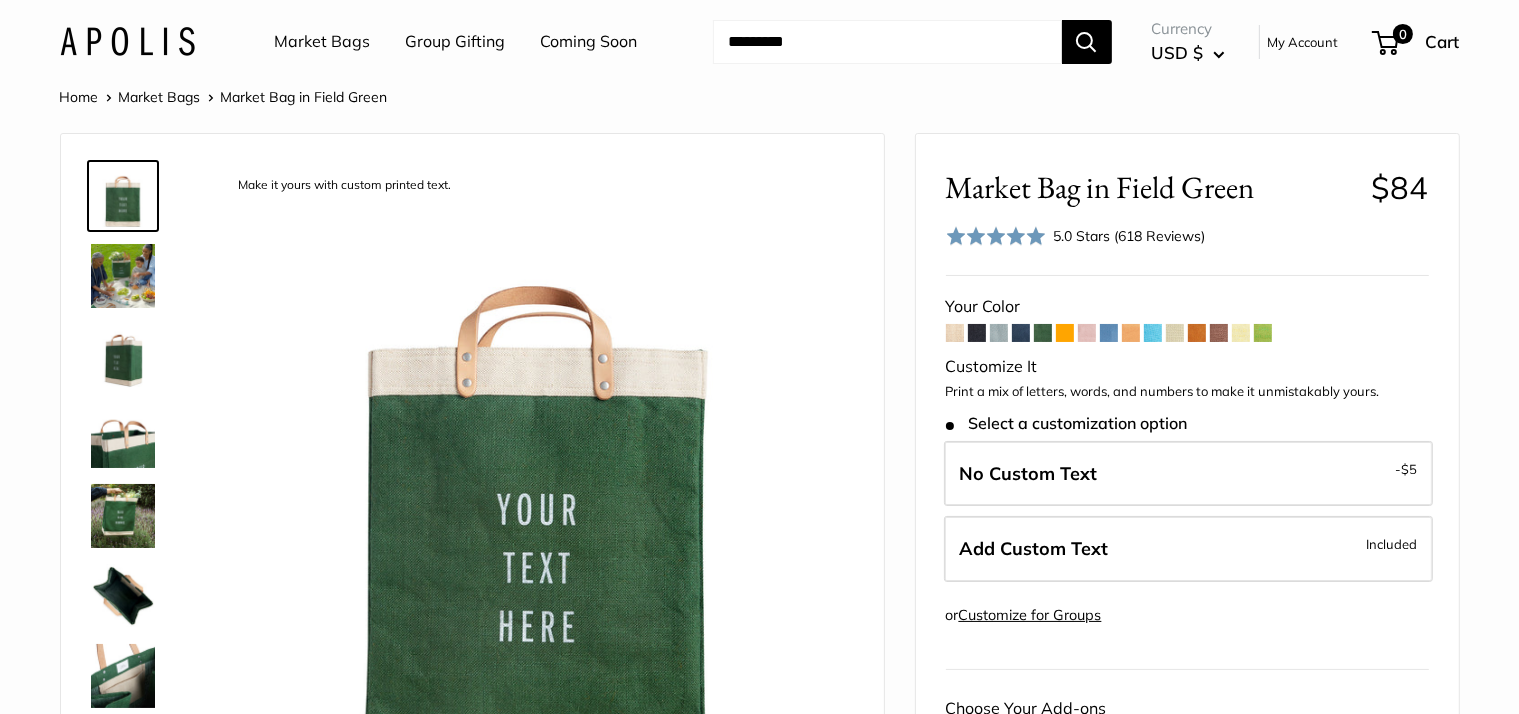 click at bounding box center [1021, 333] 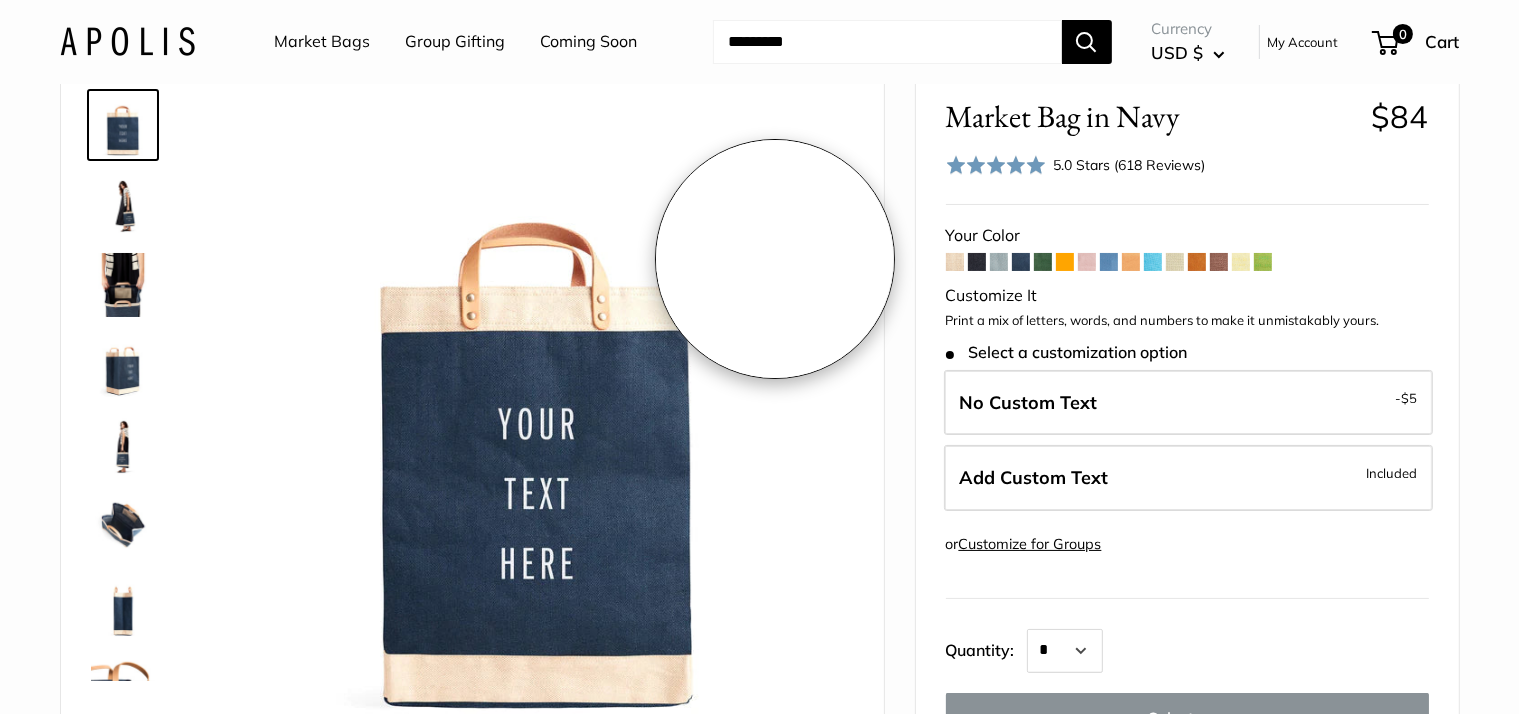 scroll, scrollTop: 76, scrollLeft: 0, axis: vertical 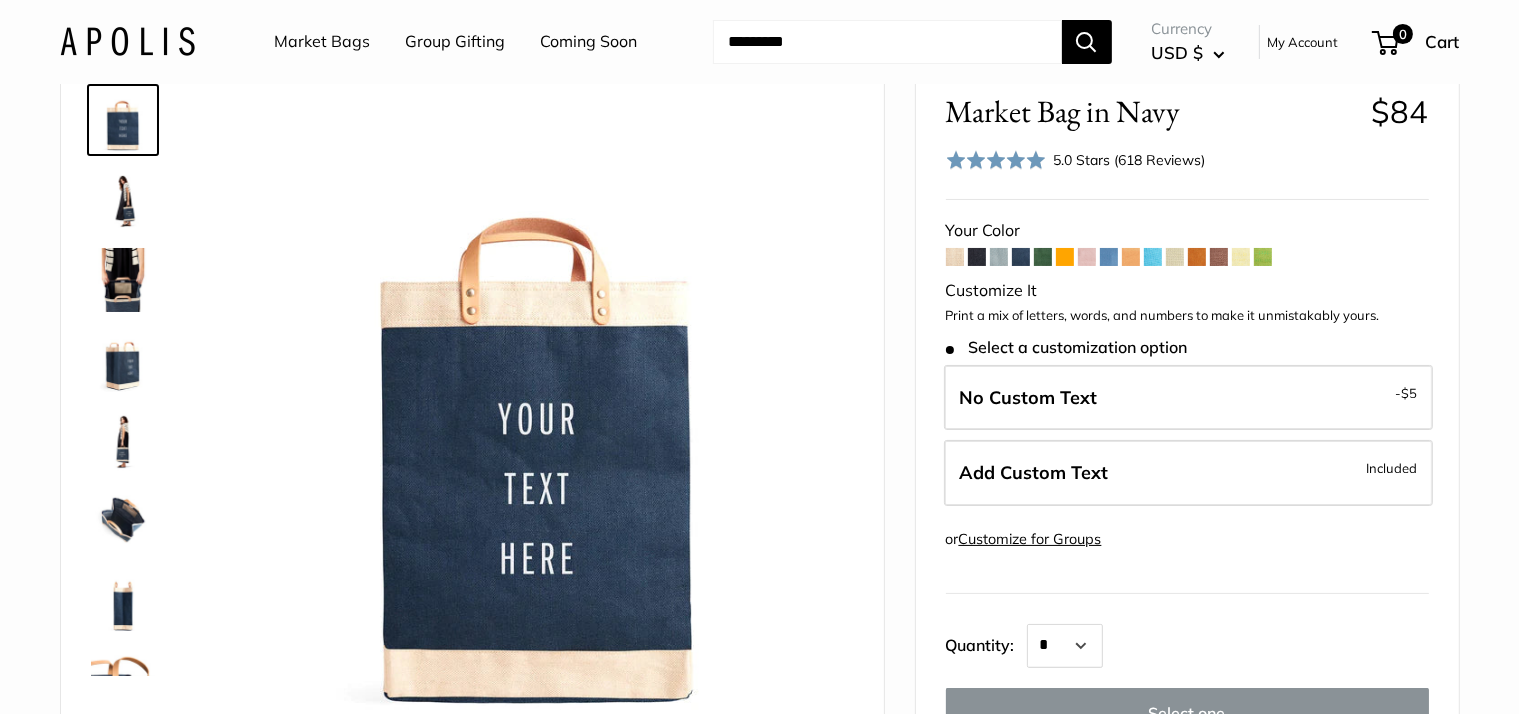 click at bounding box center (123, 200) 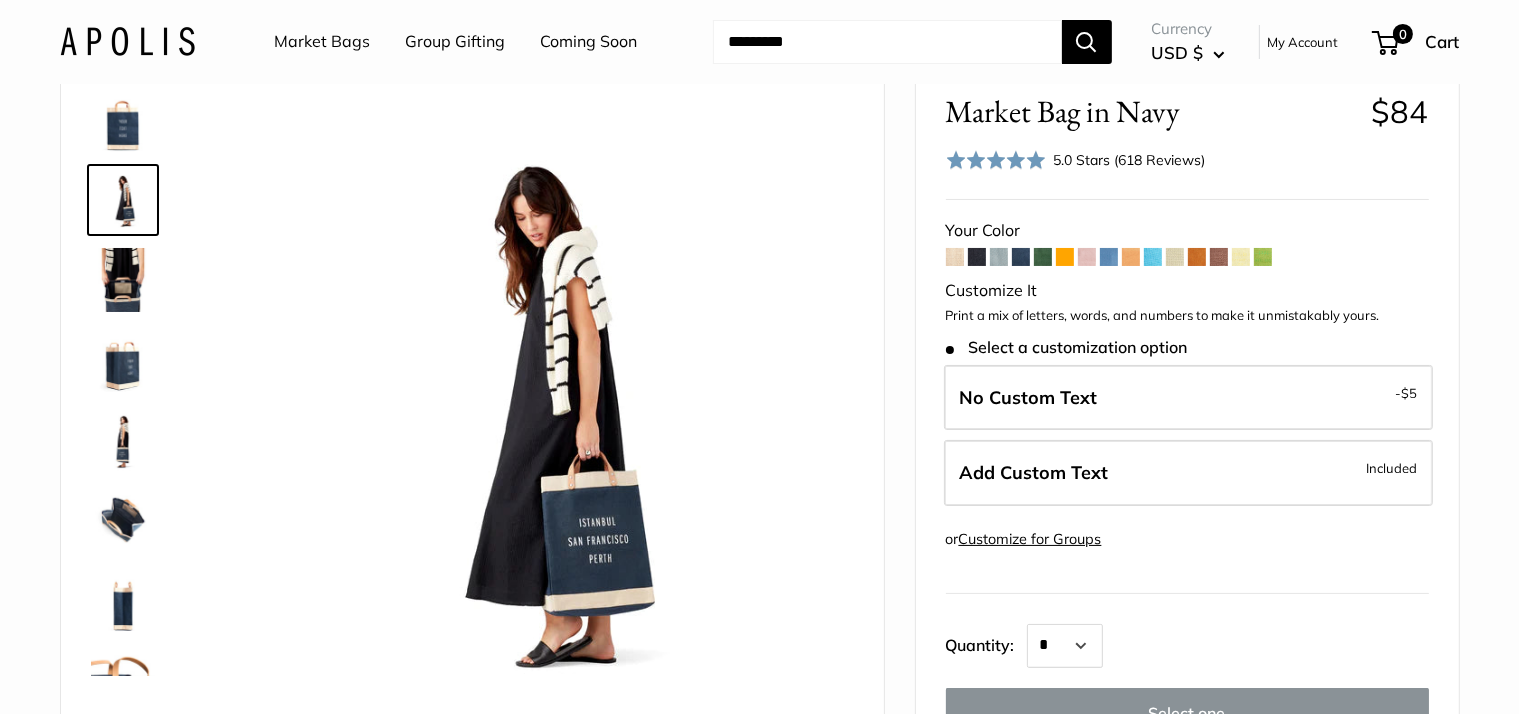 click at bounding box center (123, 280) 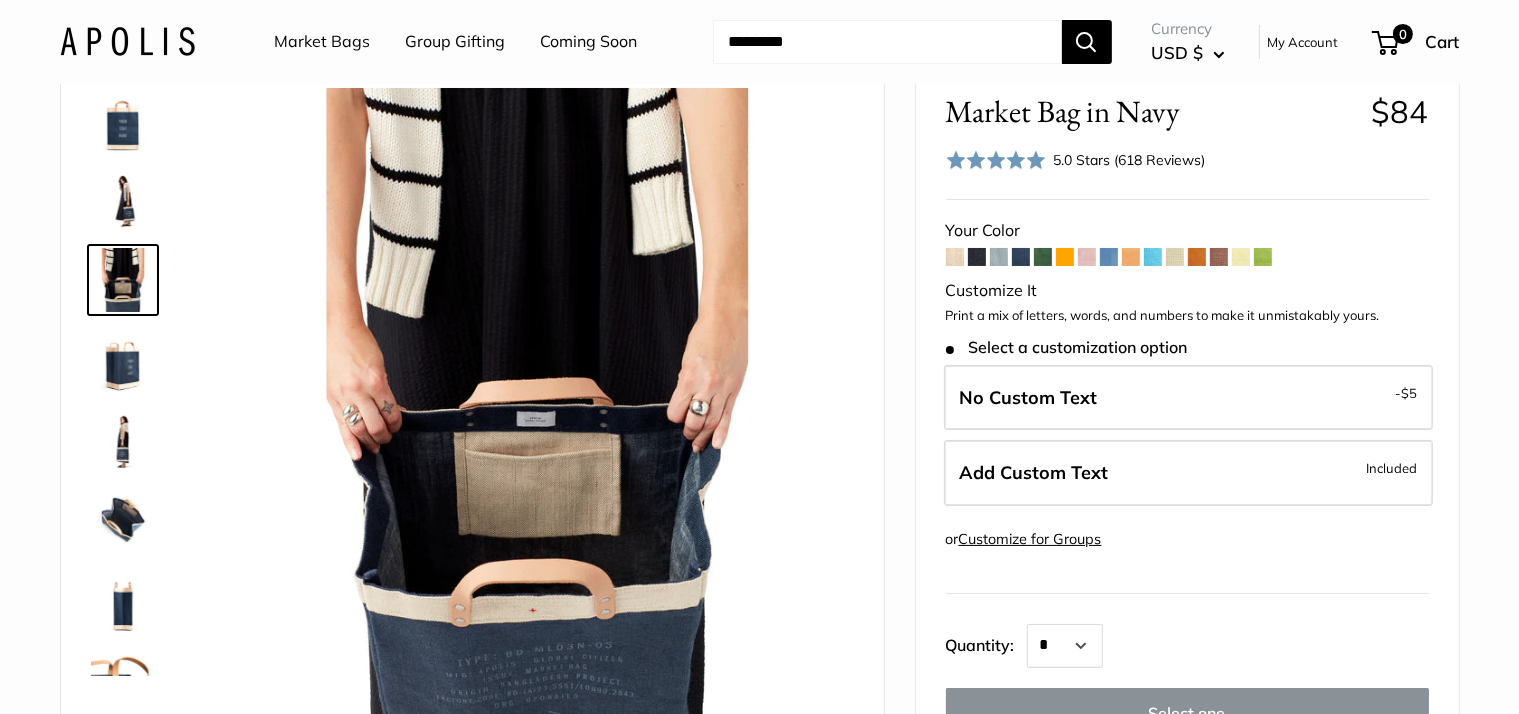 click at bounding box center (123, 440) 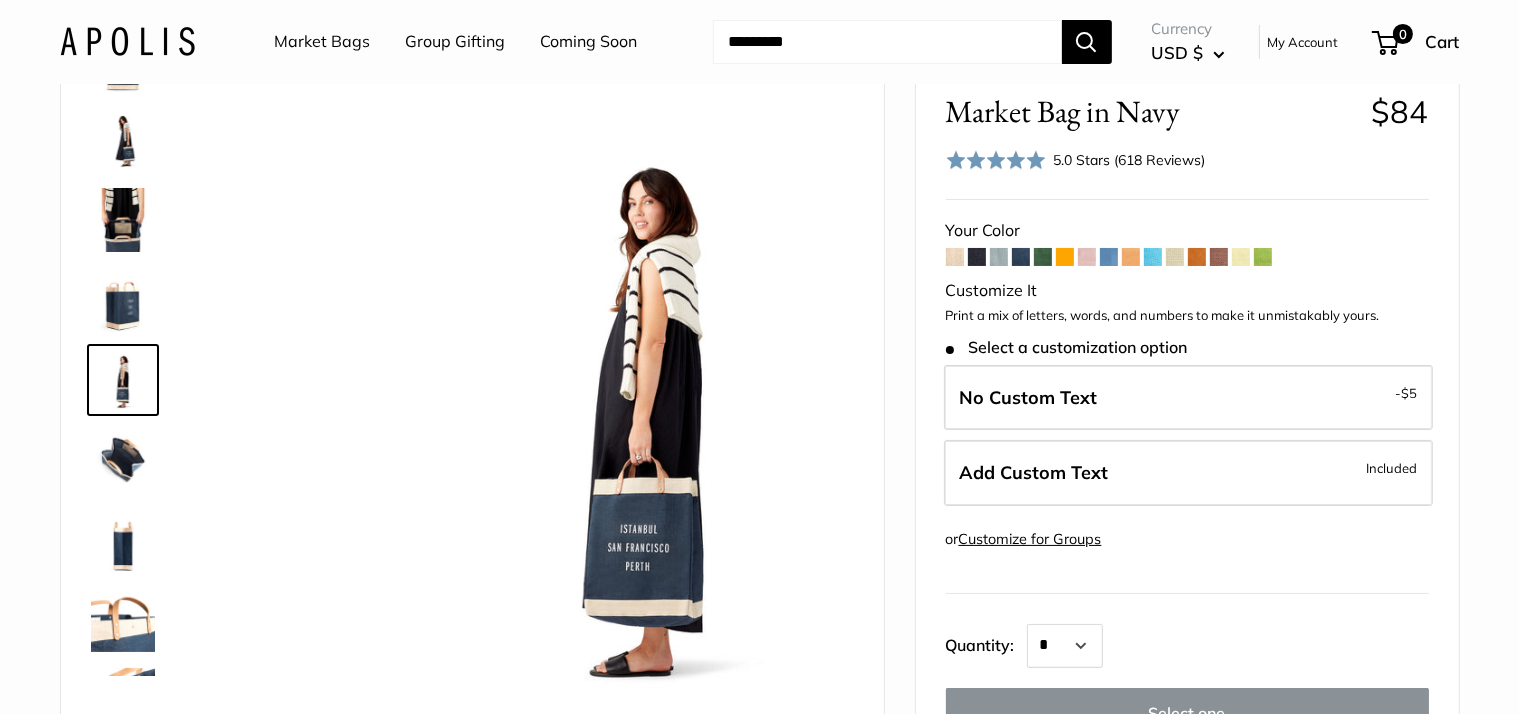 scroll, scrollTop: 62, scrollLeft: 0, axis: vertical 